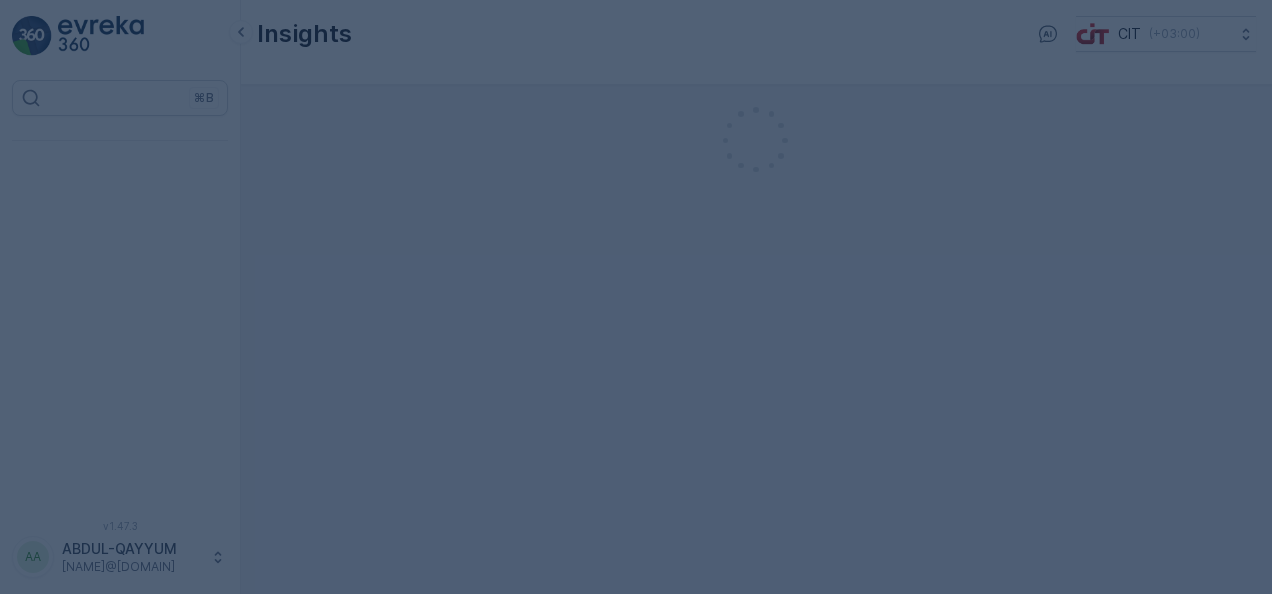 scroll, scrollTop: 0, scrollLeft: 0, axis: both 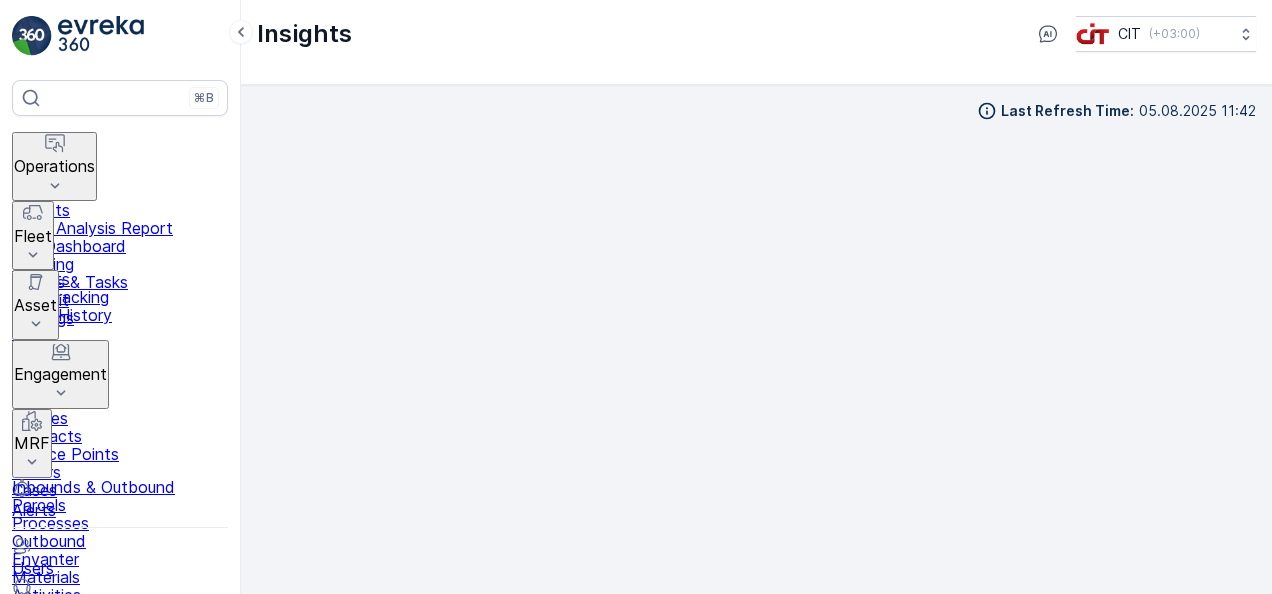 click on "MRF" at bounding box center (32, 443) 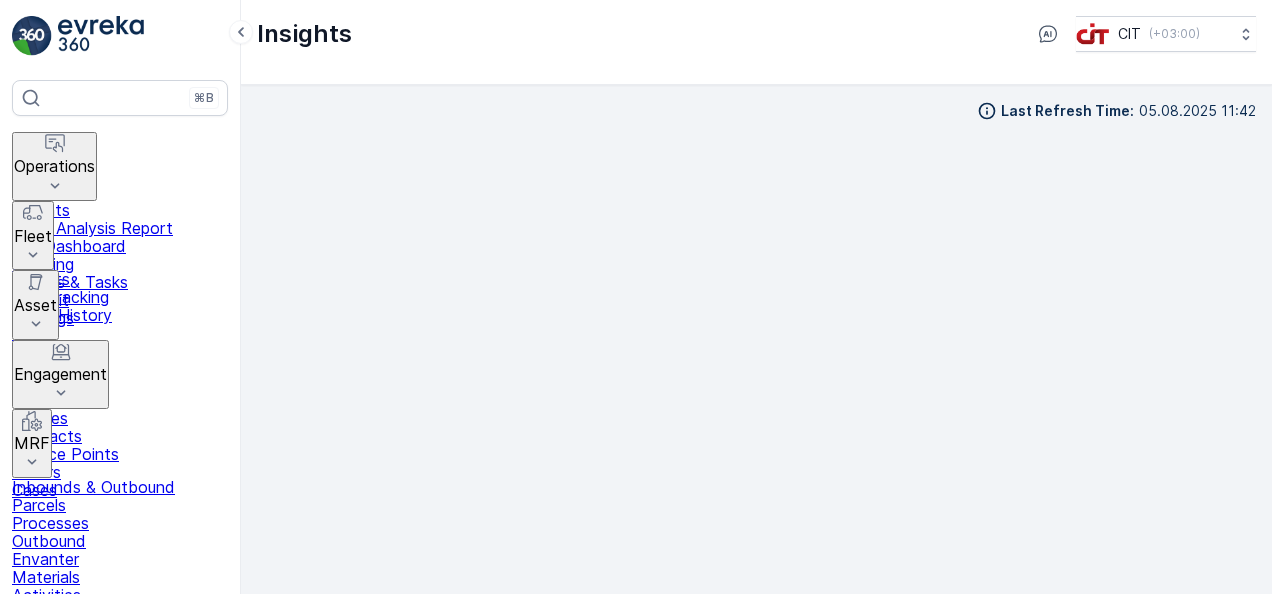 click on "MRF" at bounding box center [32, 443] 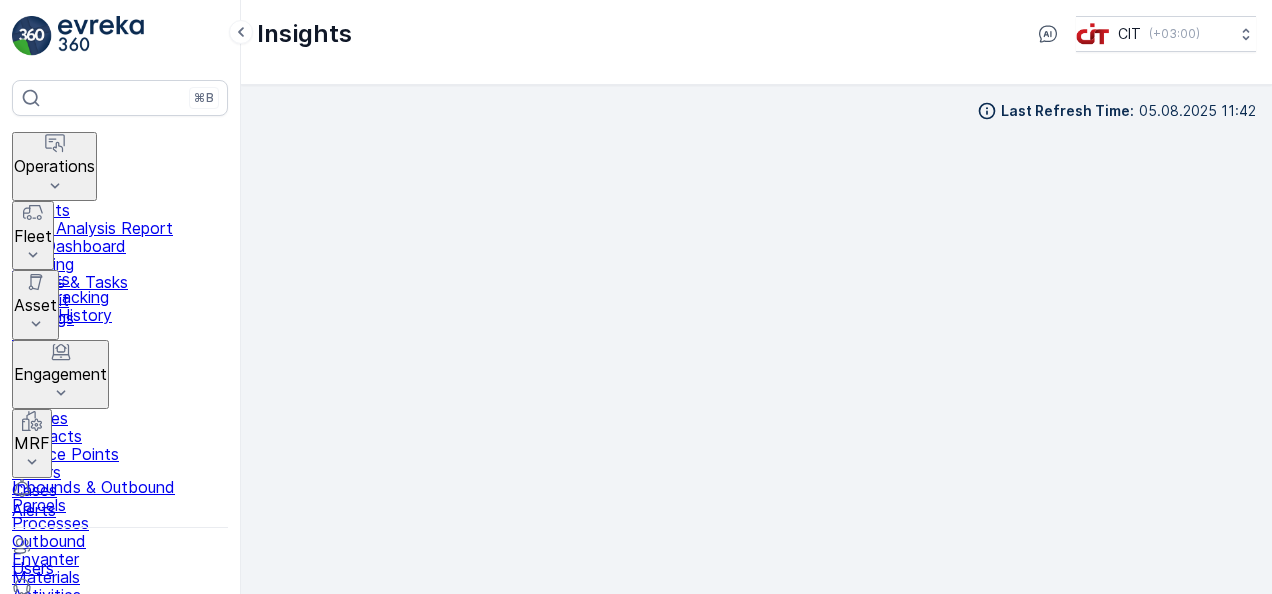 scroll, scrollTop: 51, scrollLeft: 0, axis: vertical 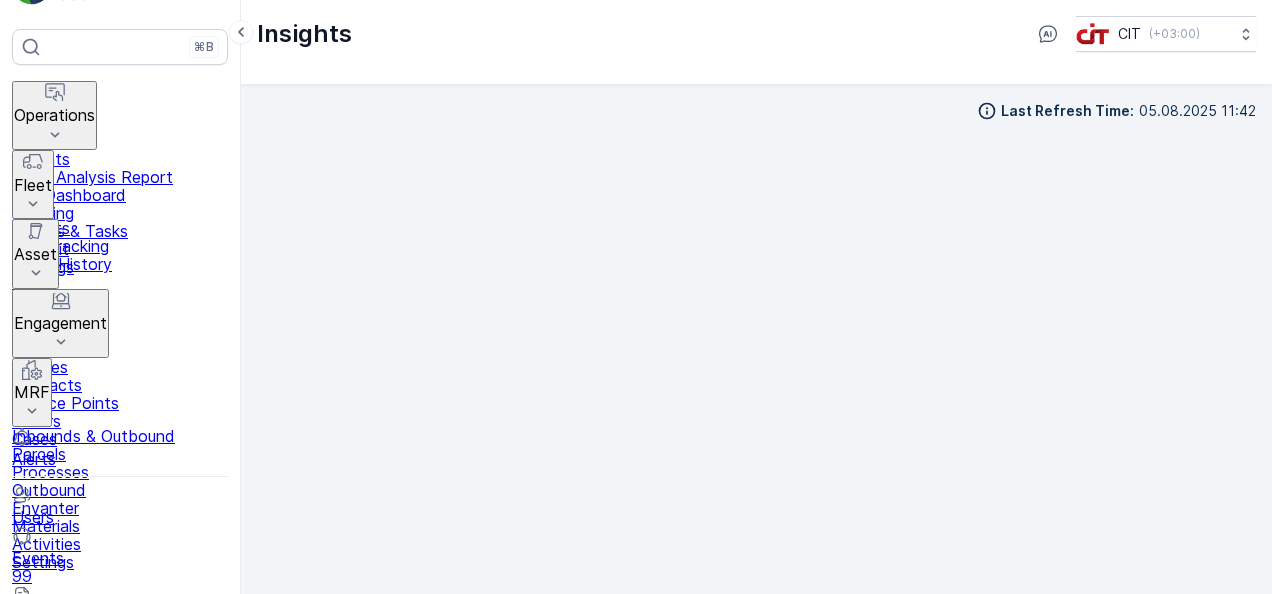 click on "ABDUL-QAYYUM" at bounding box center [131, 720] 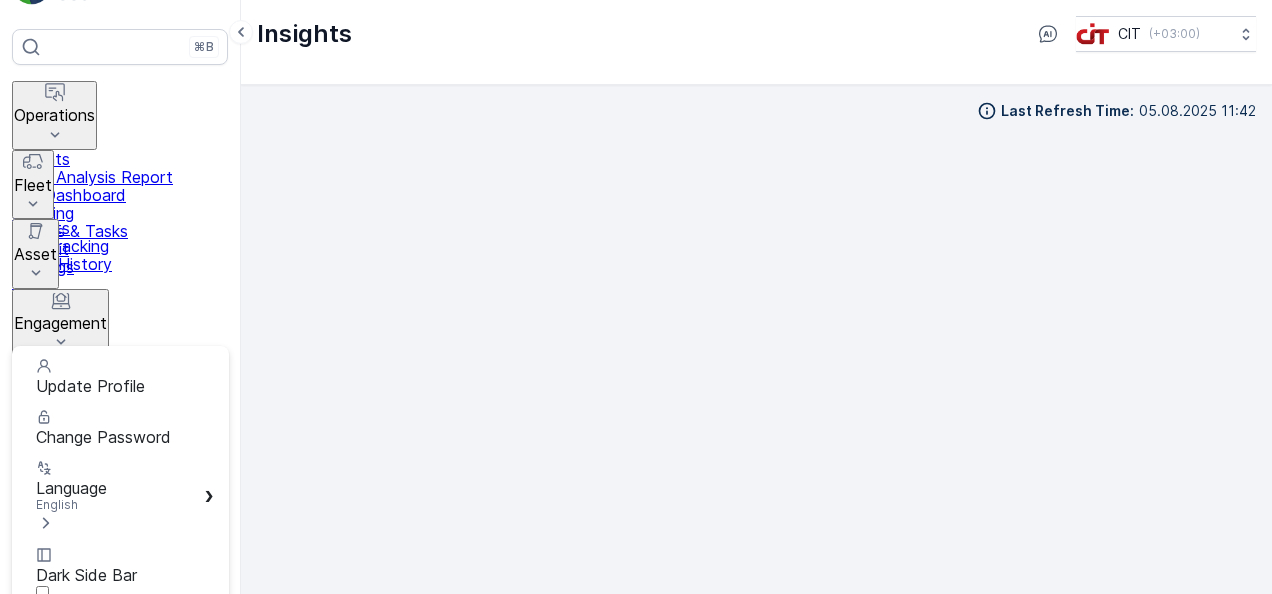 click on "Log Out" at bounding box center [66, 633] 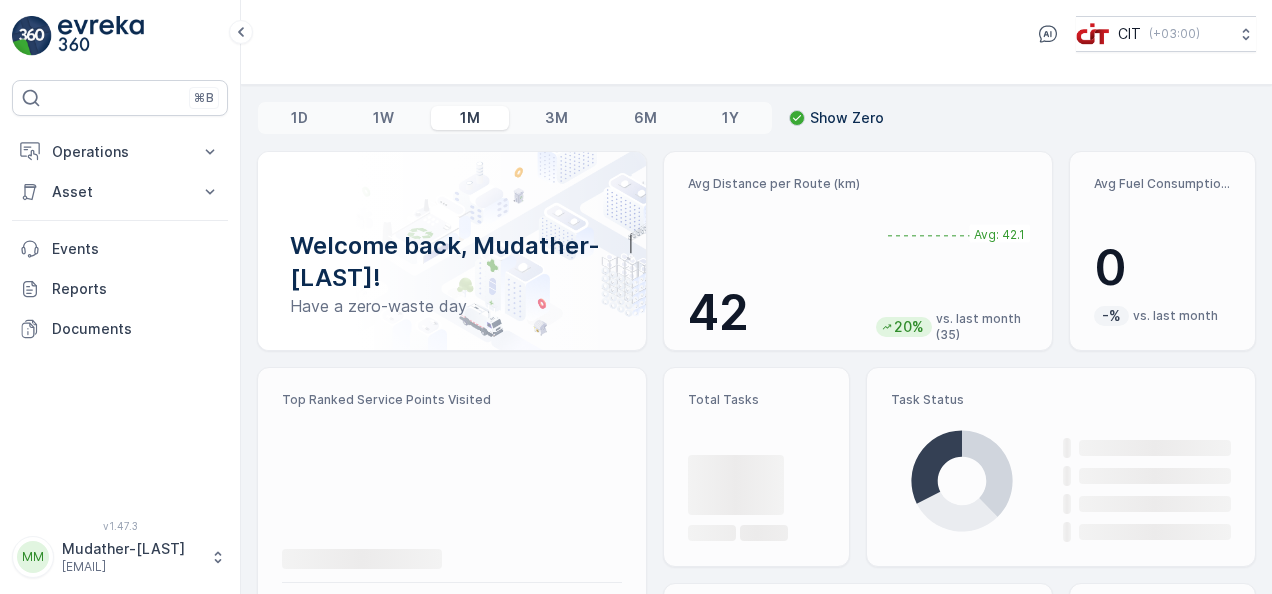 scroll, scrollTop: 0, scrollLeft: 0, axis: both 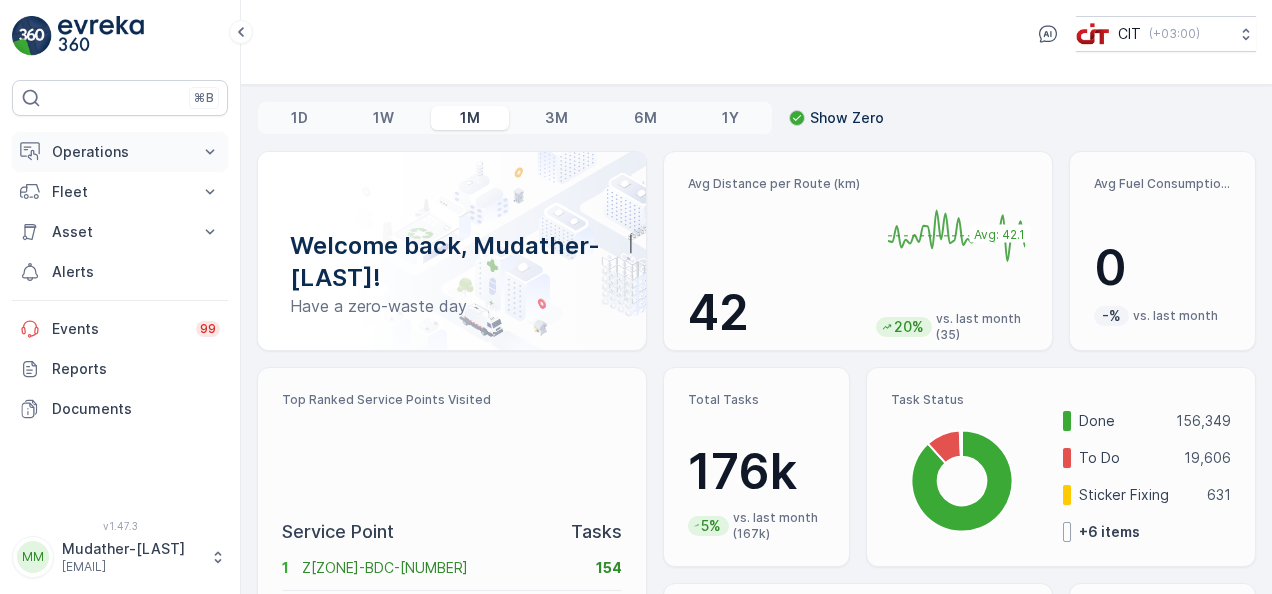 click on "Operations" at bounding box center [120, 152] 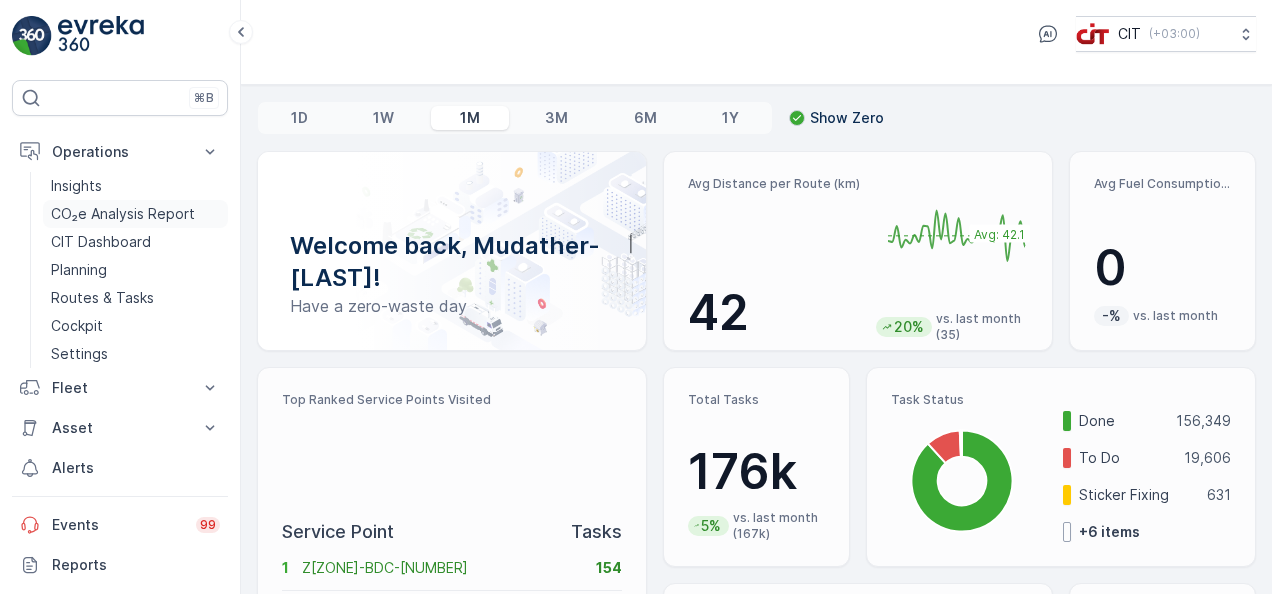 click on "CO₂e Analysis Report" at bounding box center (123, 214) 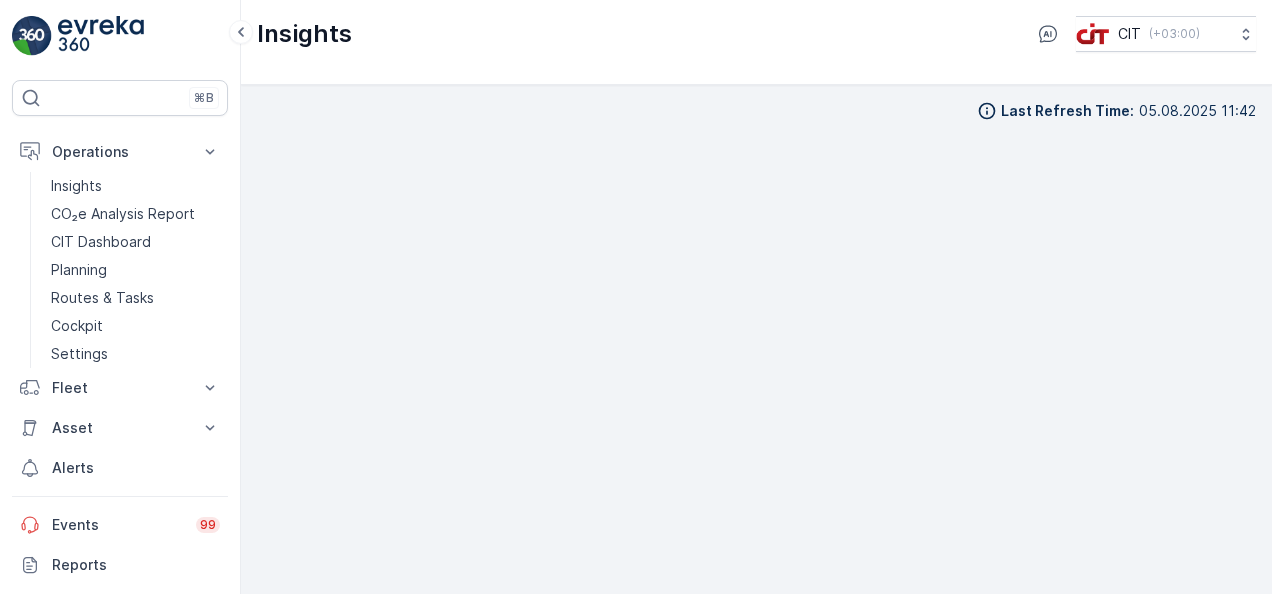 click on "Insights CIT ( [TIMEZONE] )" at bounding box center (756, 42) 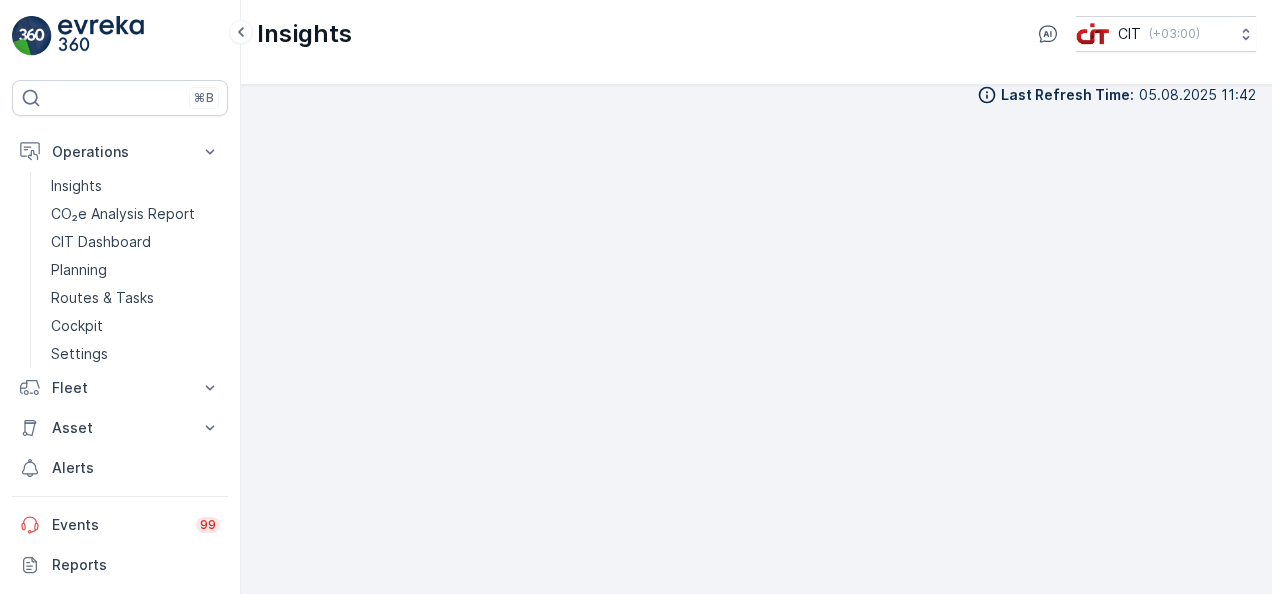 scroll, scrollTop: 17, scrollLeft: 0, axis: vertical 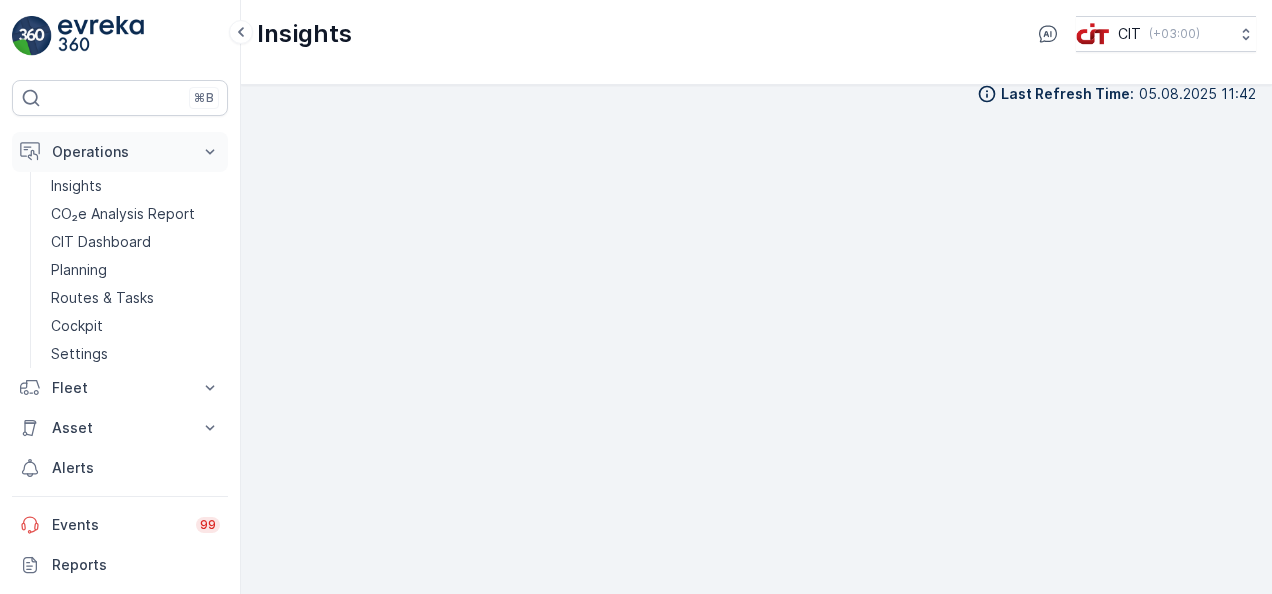 click on "Operations" at bounding box center [120, 152] 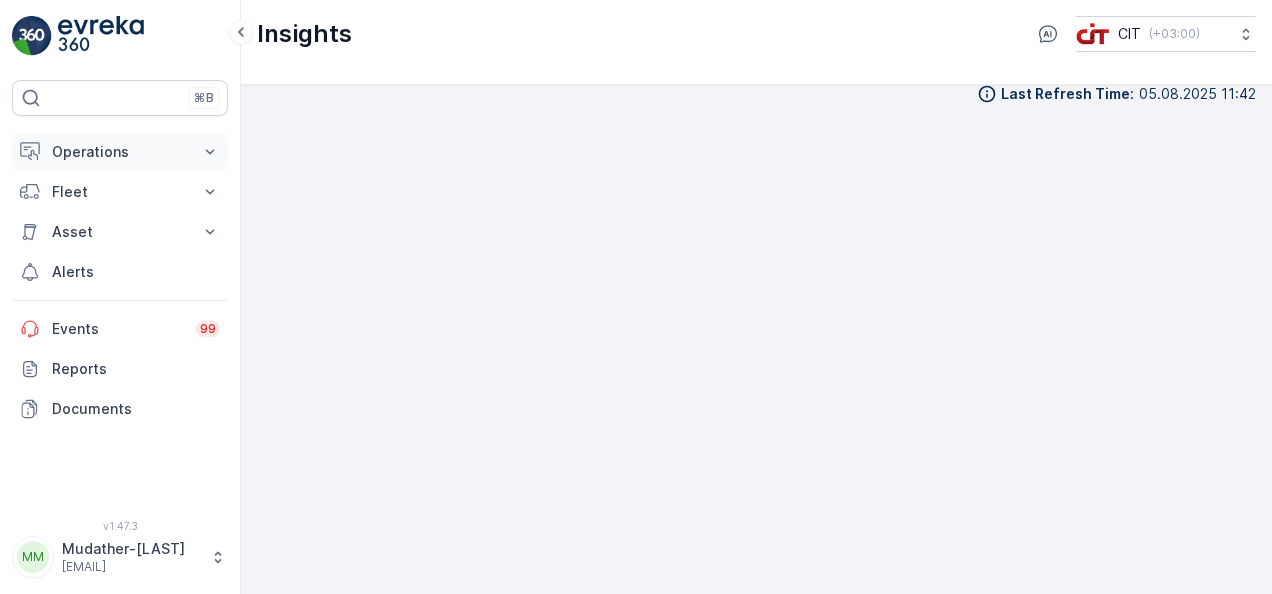 click on "Operations" at bounding box center (120, 152) 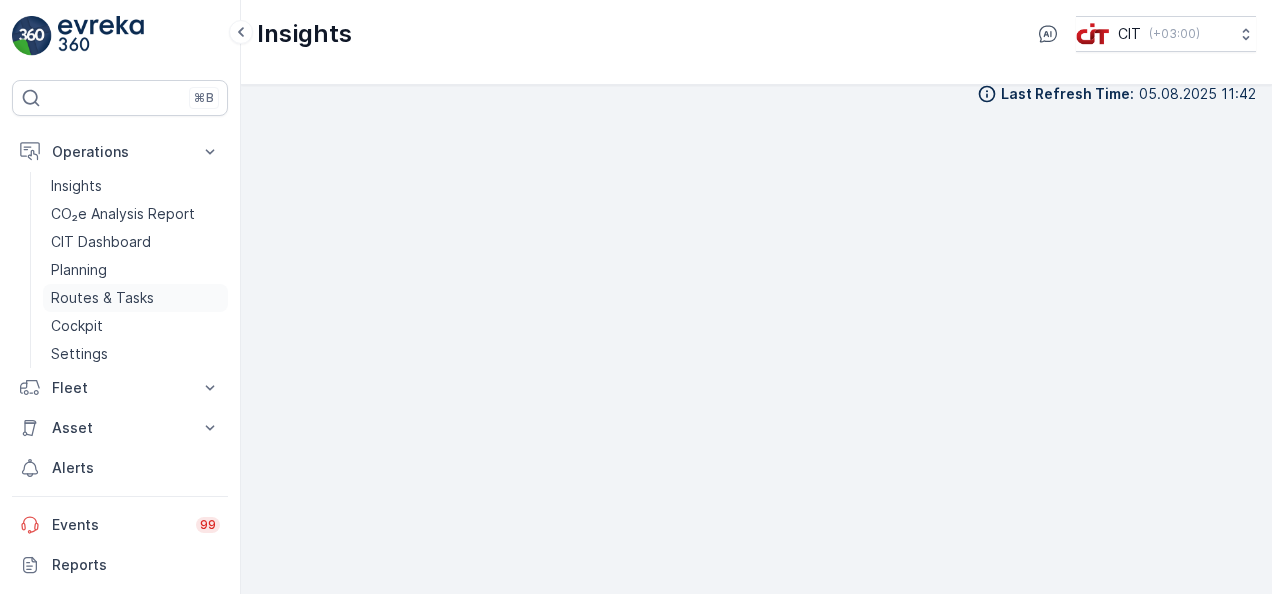 click on "Routes & Tasks" at bounding box center (135, 298) 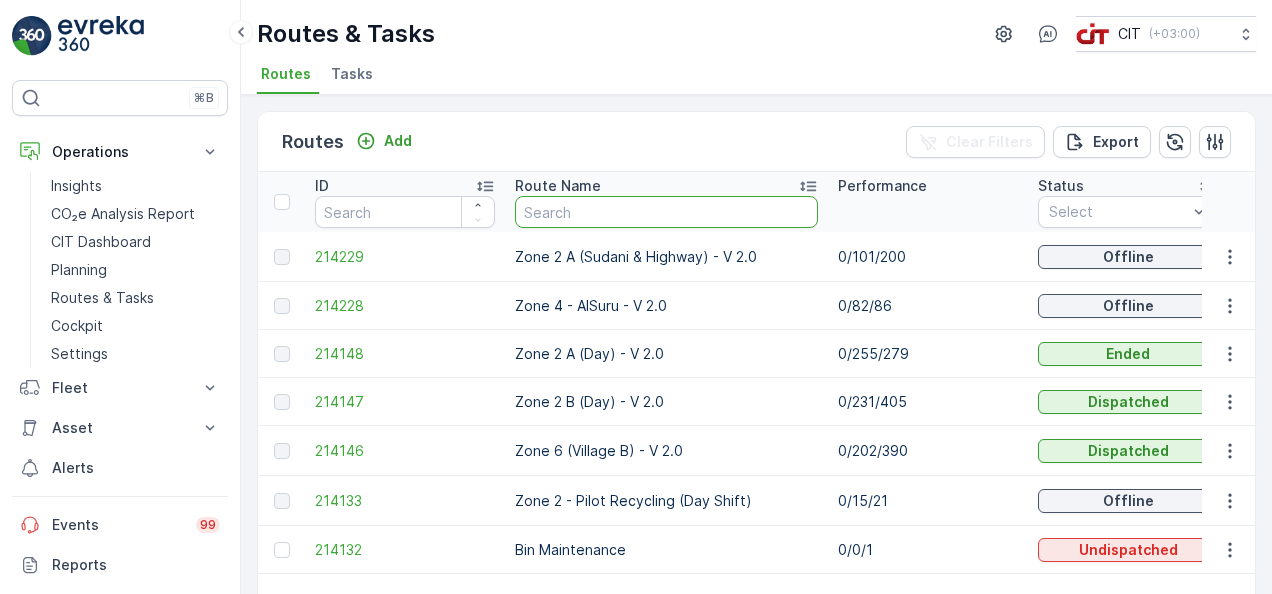 click at bounding box center (666, 212) 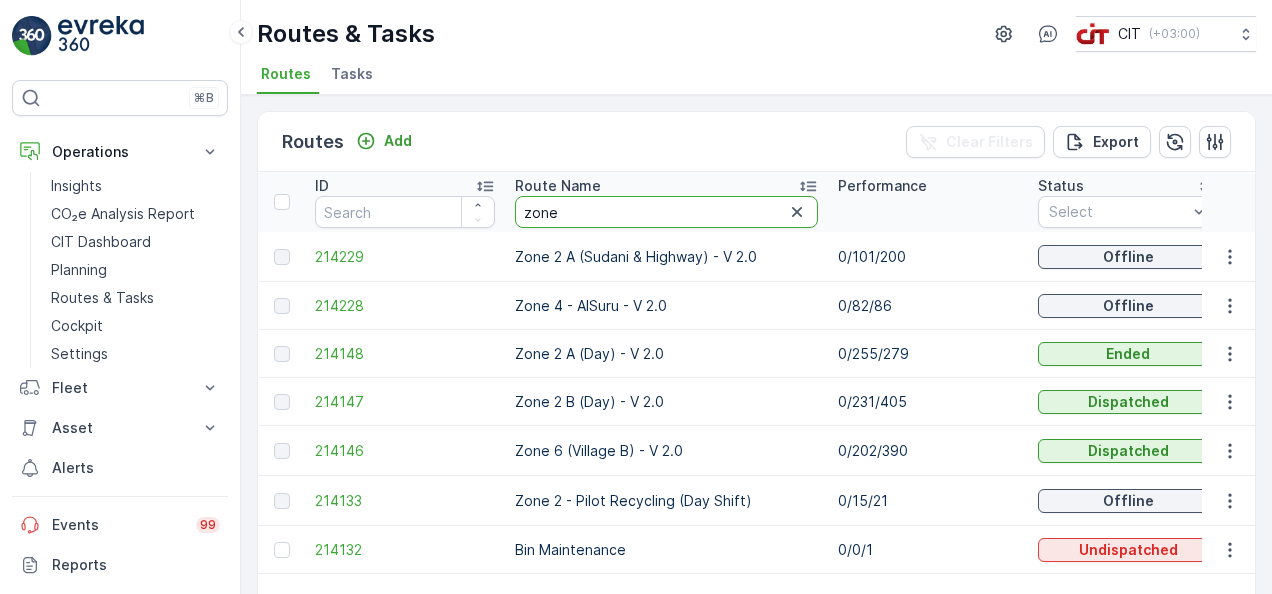 type on "zone" 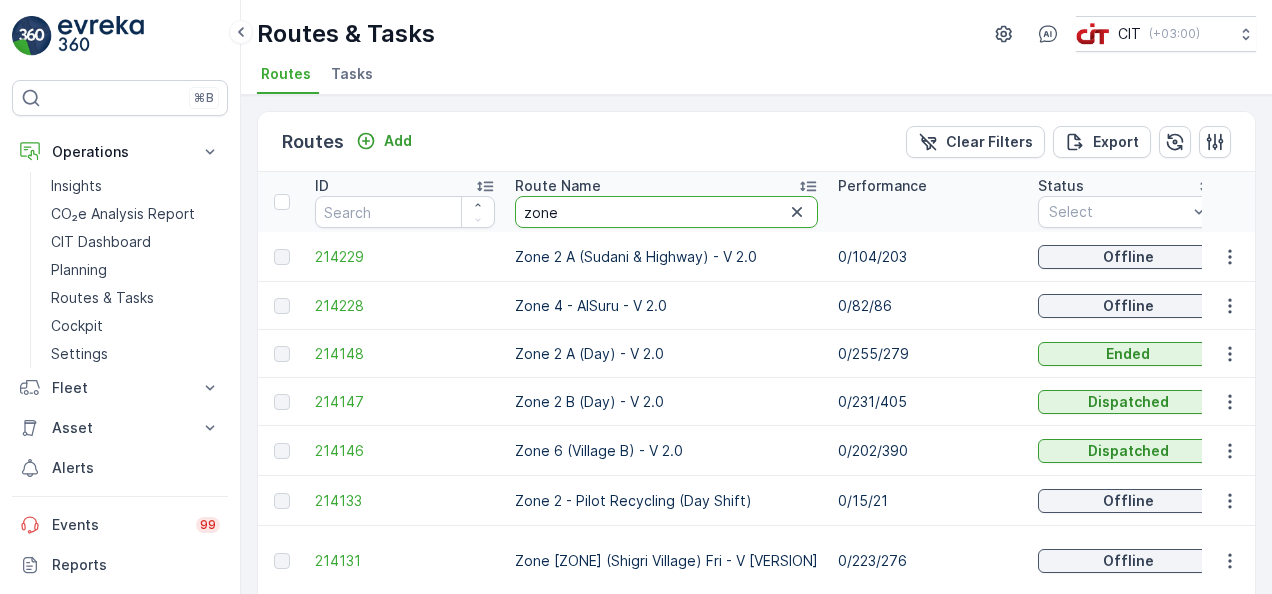 click on "zone" at bounding box center [666, 212] 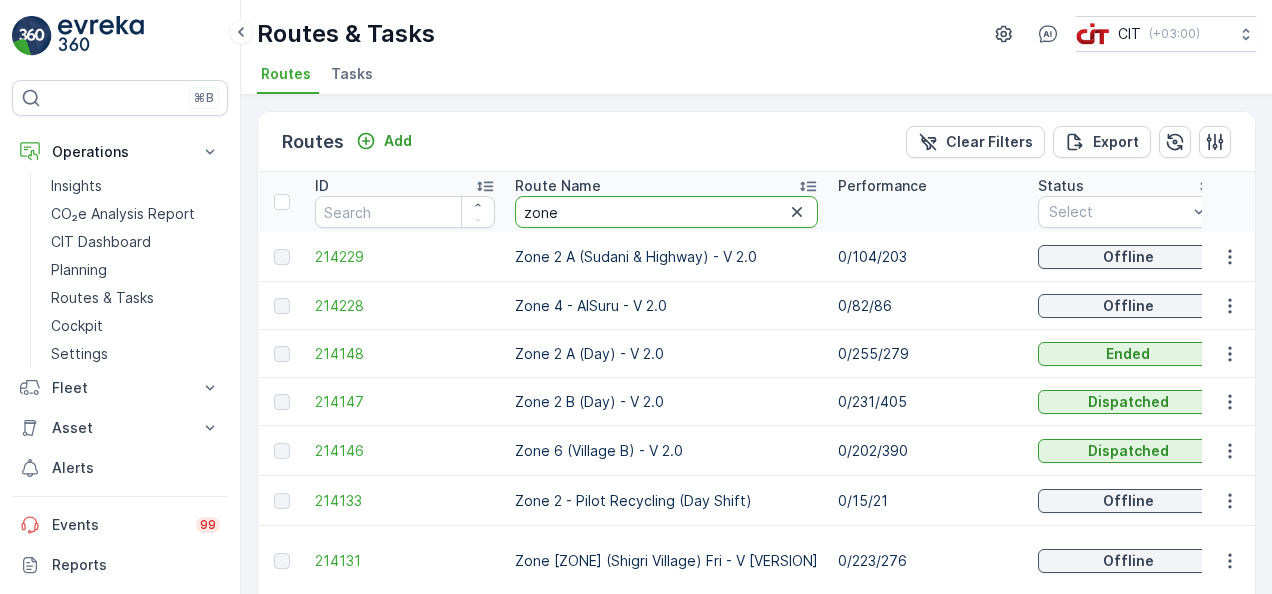 type on "zone [ZONE]" 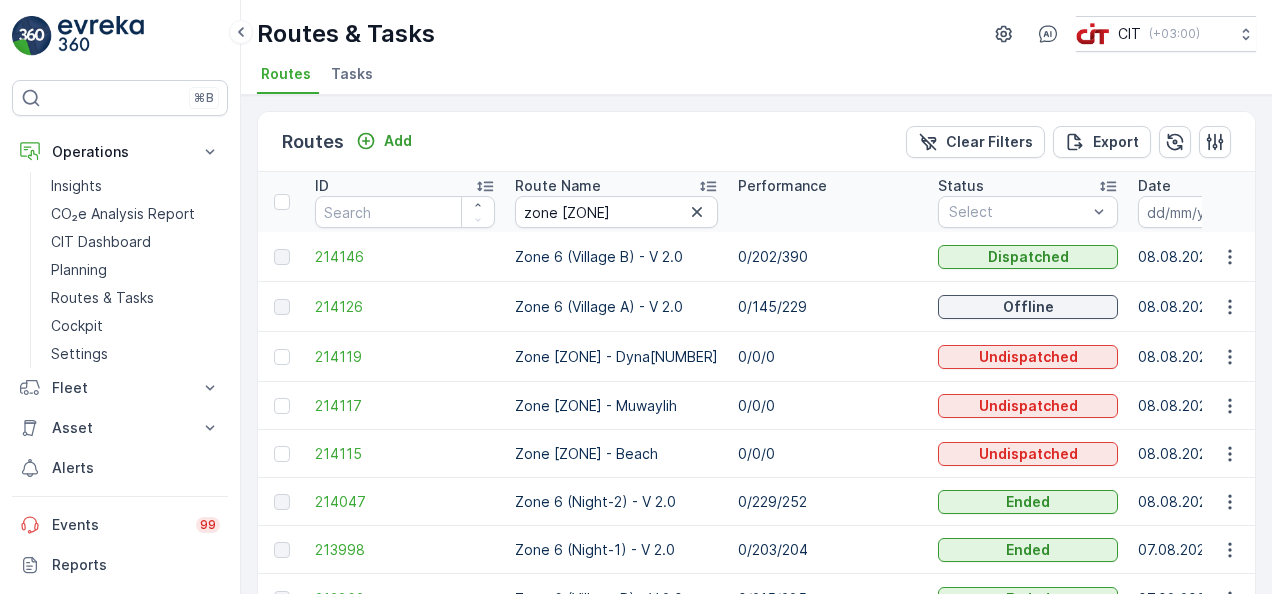 click on "0/0/0" at bounding box center [828, 357] 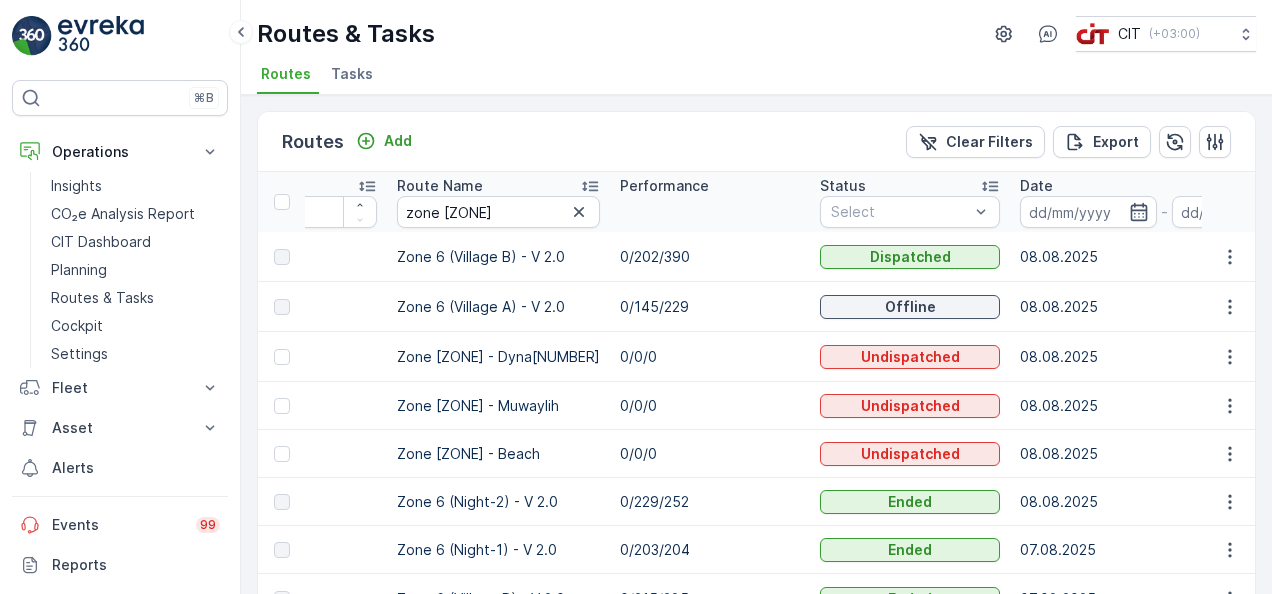 scroll, scrollTop: 0, scrollLeft: 120, axis: horizontal 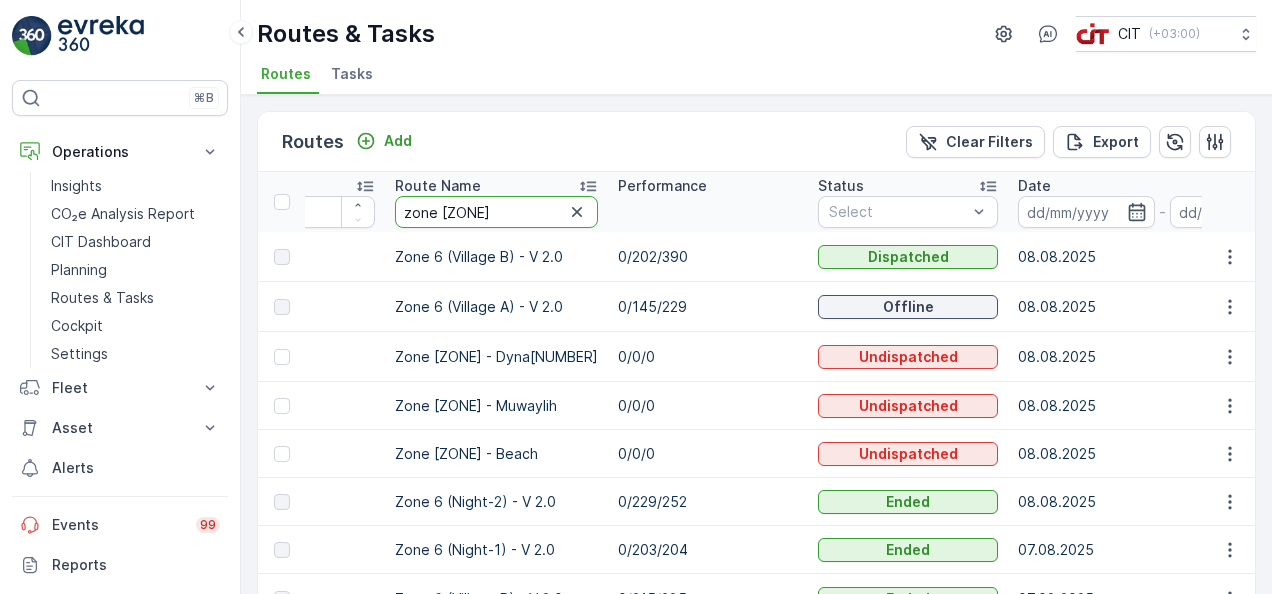click on "zone [ZONE]" at bounding box center (496, 212) 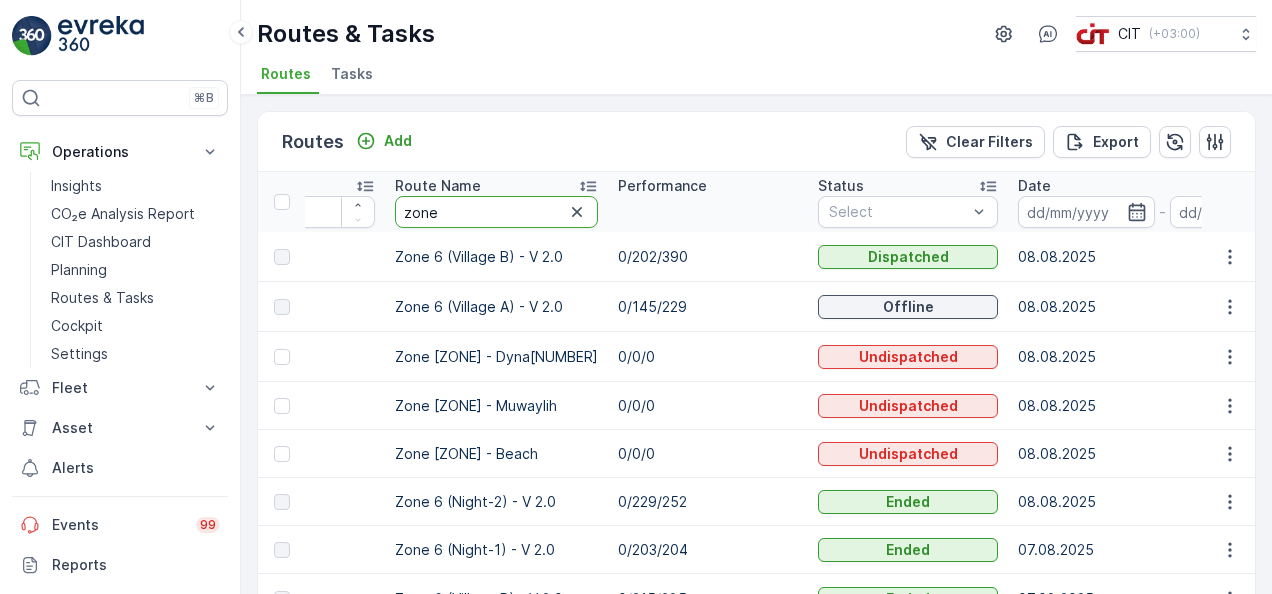 type on "zone [ZONE]" 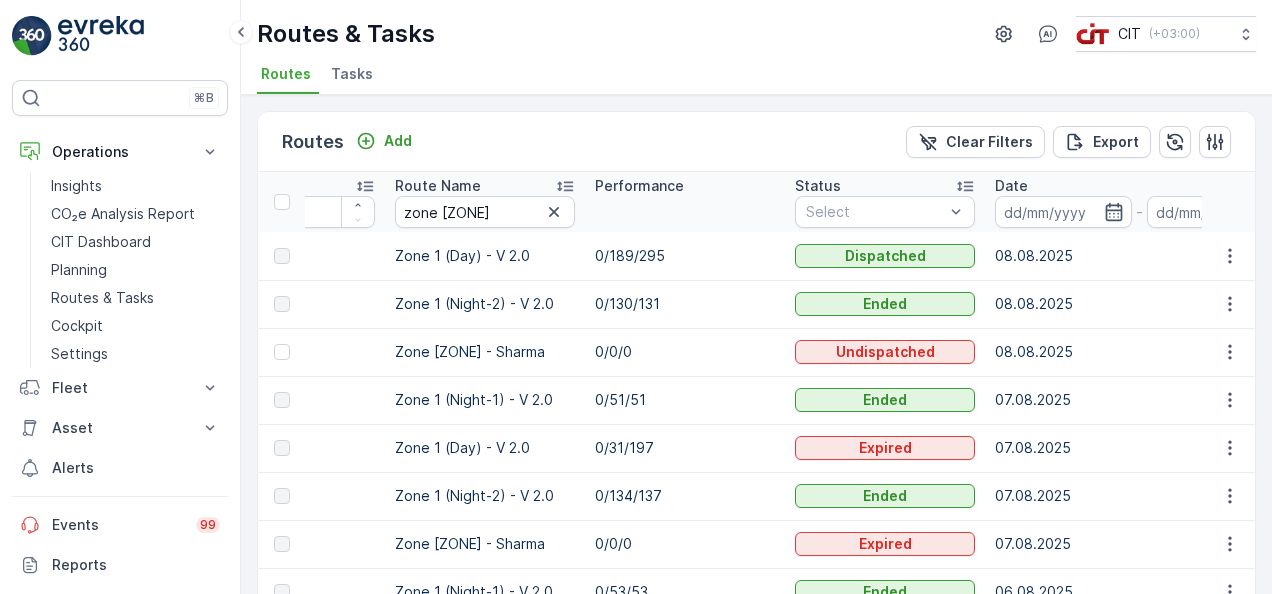 click on "Performance" at bounding box center [685, 202] 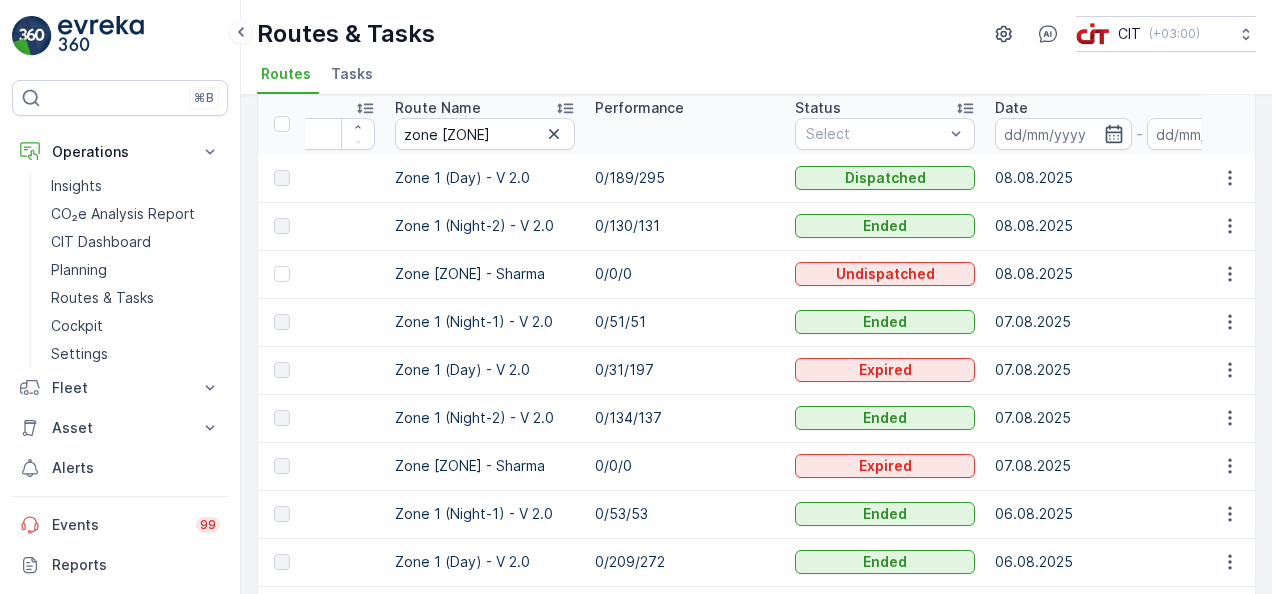 scroll, scrollTop: 80, scrollLeft: 0, axis: vertical 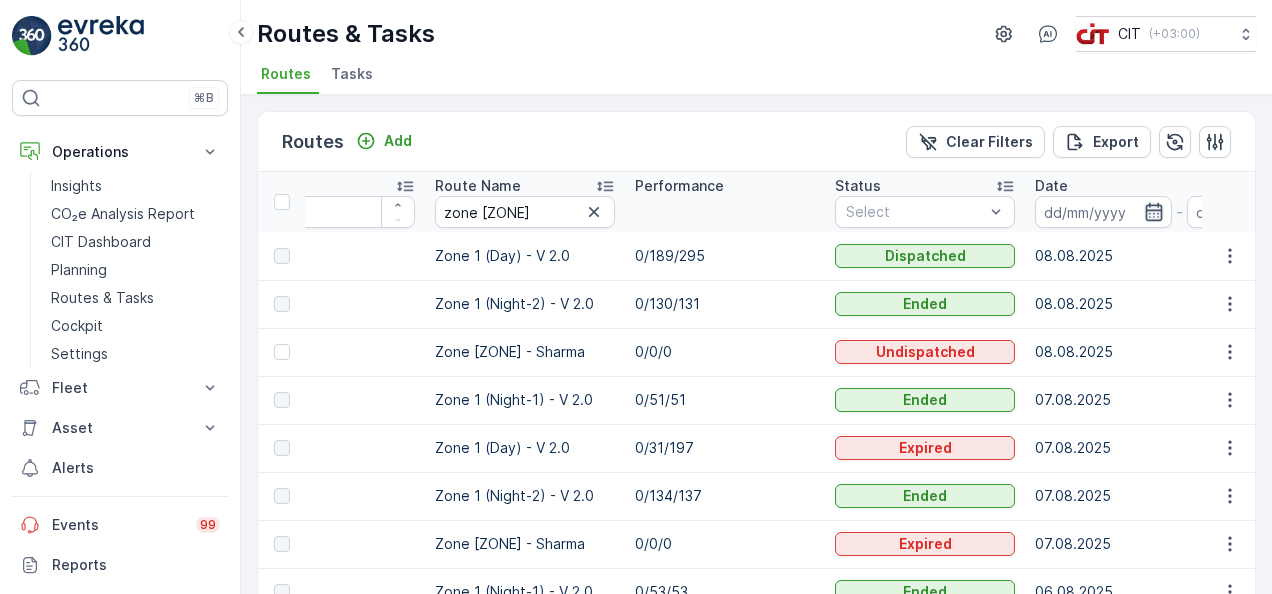 click 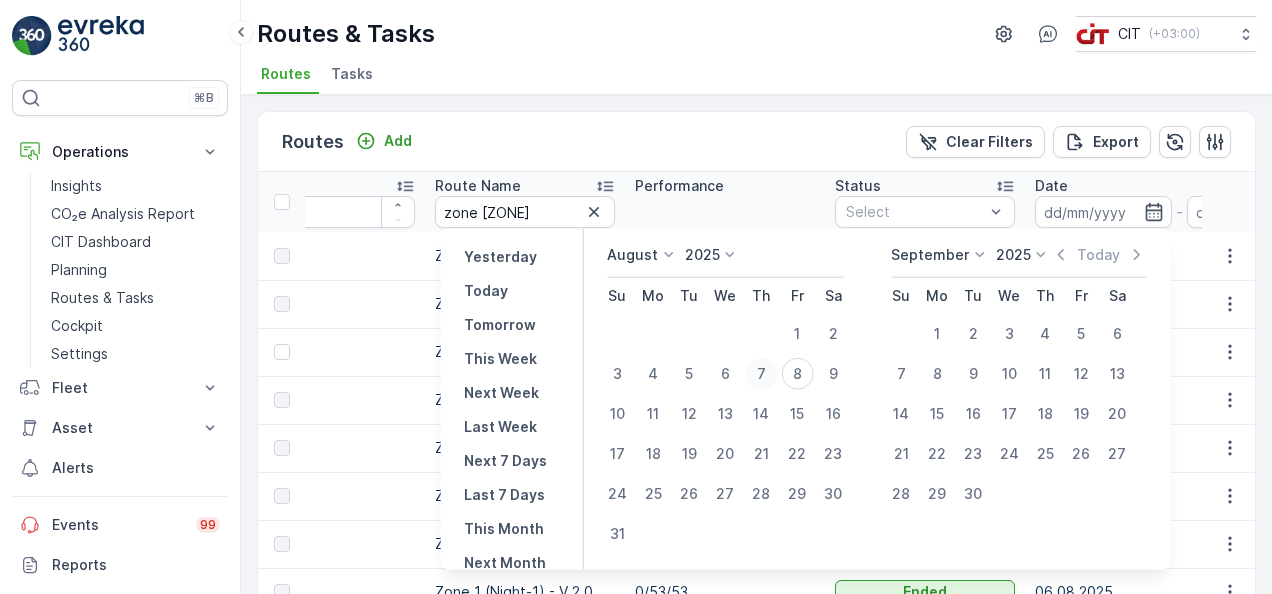 click on "7" at bounding box center (761, 374) 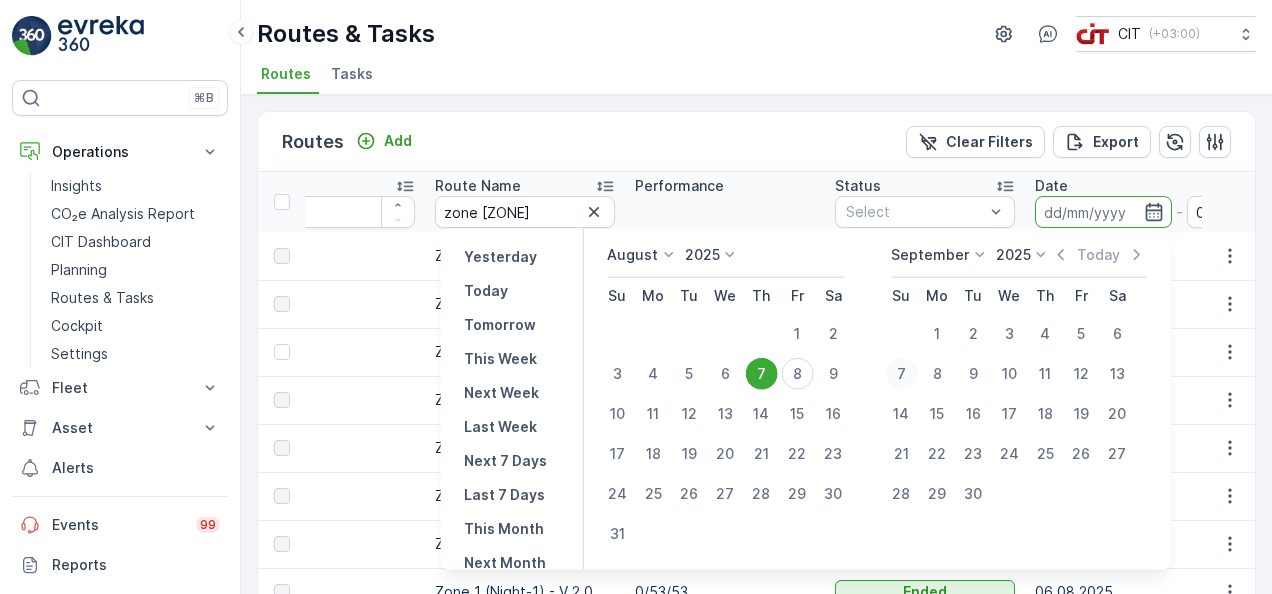 click on "7" at bounding box center [901, 374] 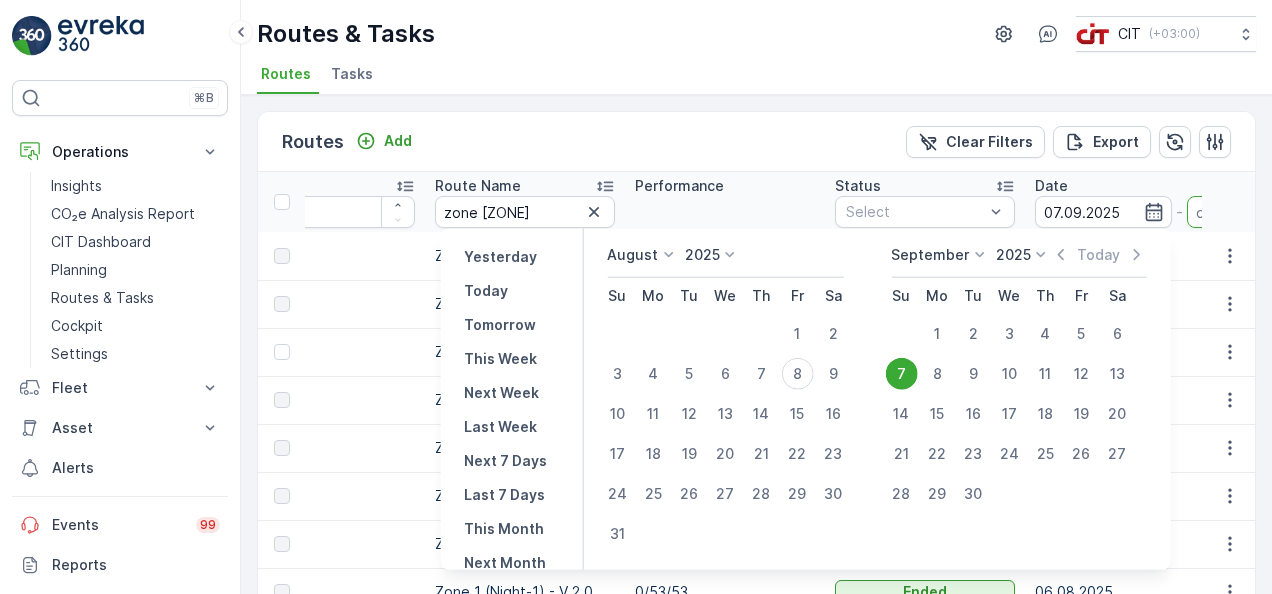 click on "7" at bounding box center (901, 374) 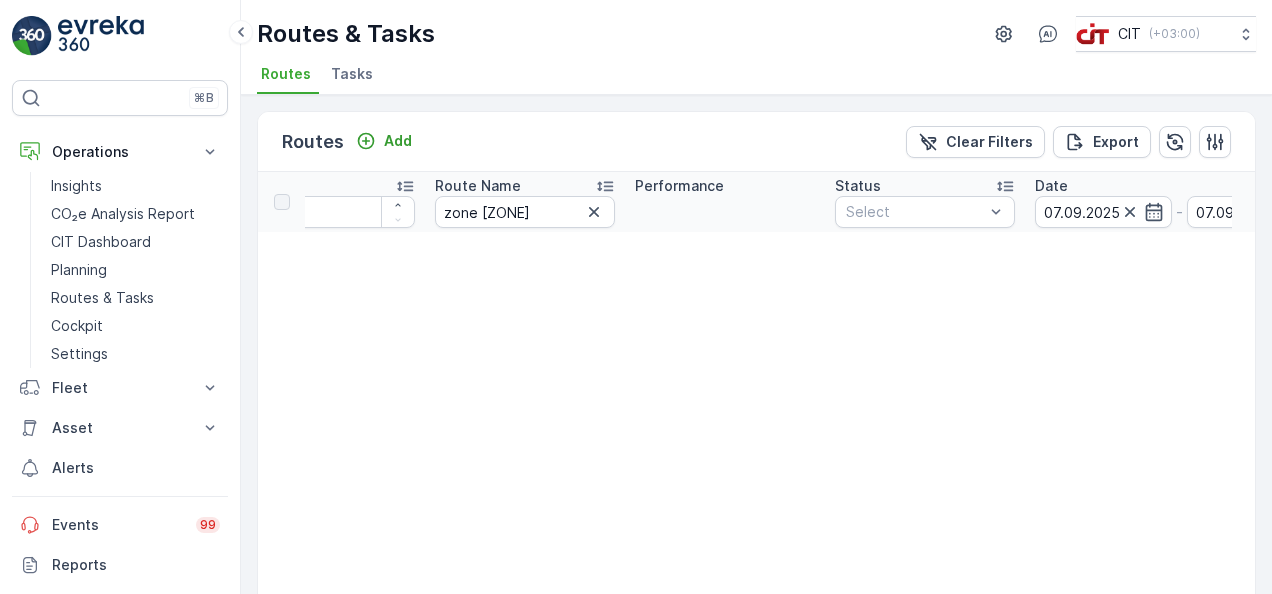 click on "There are no routes." at bounding box center (755, 645) 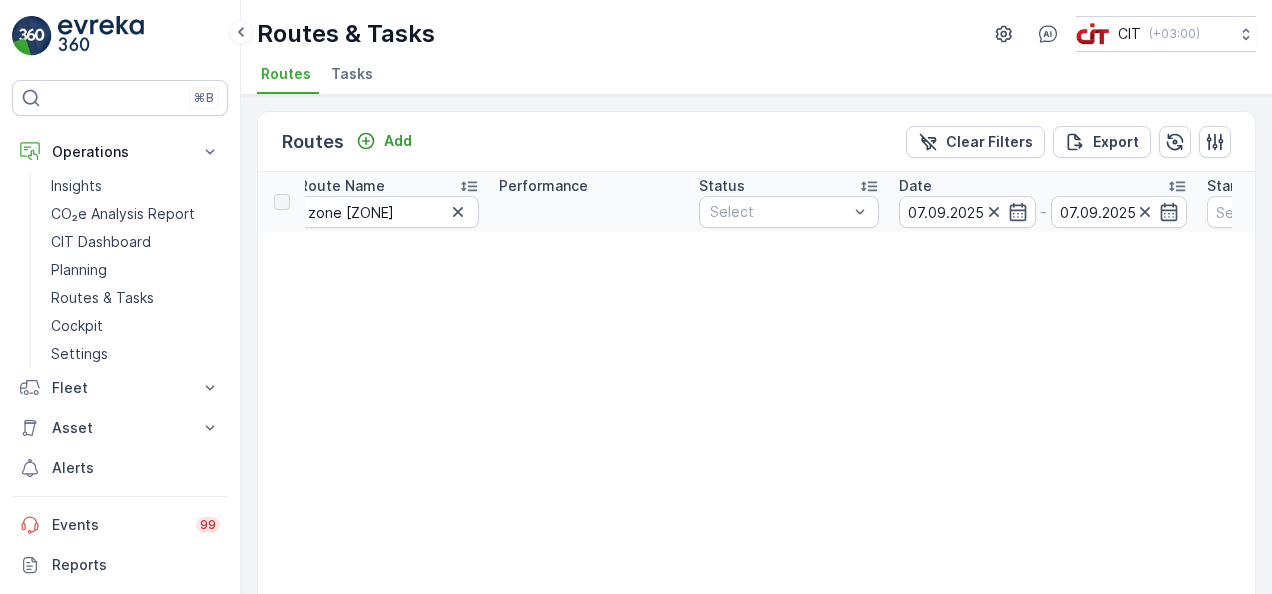 scroll, scrollTop: 0, scrollLeft: 280, axis: horizontal 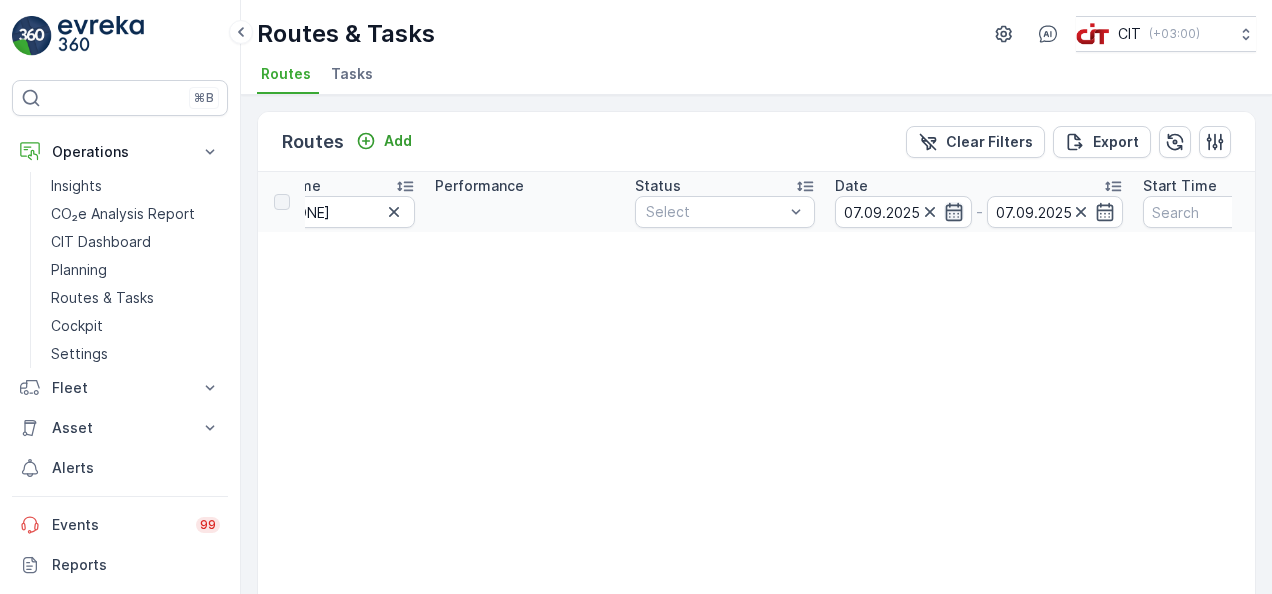 click 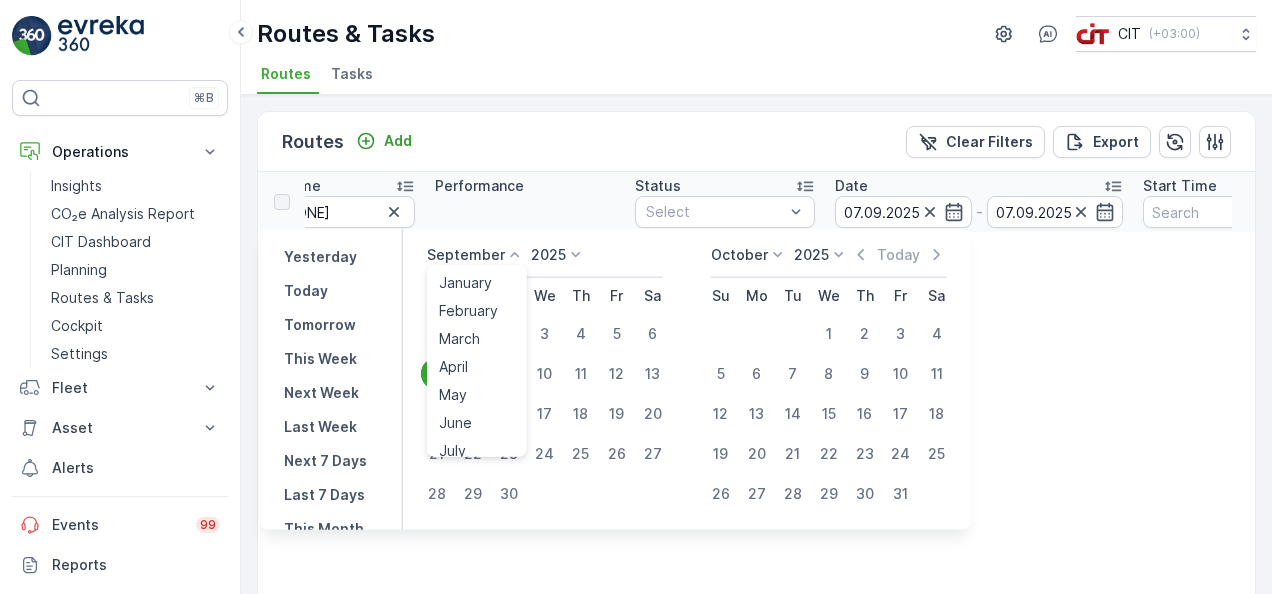 click 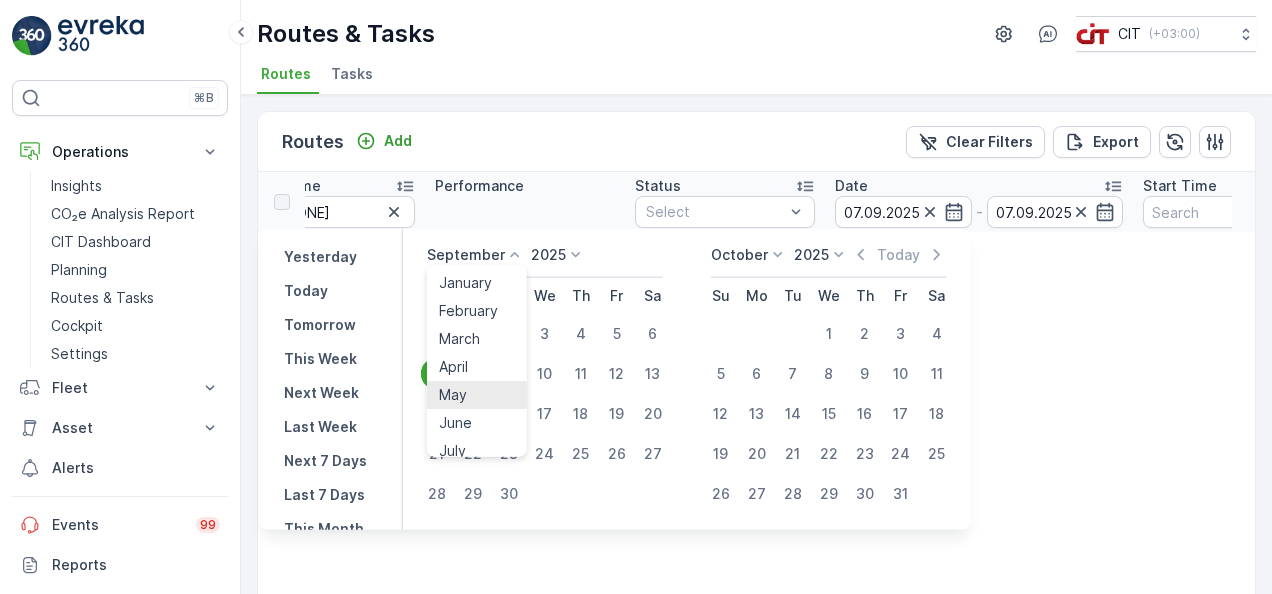 type 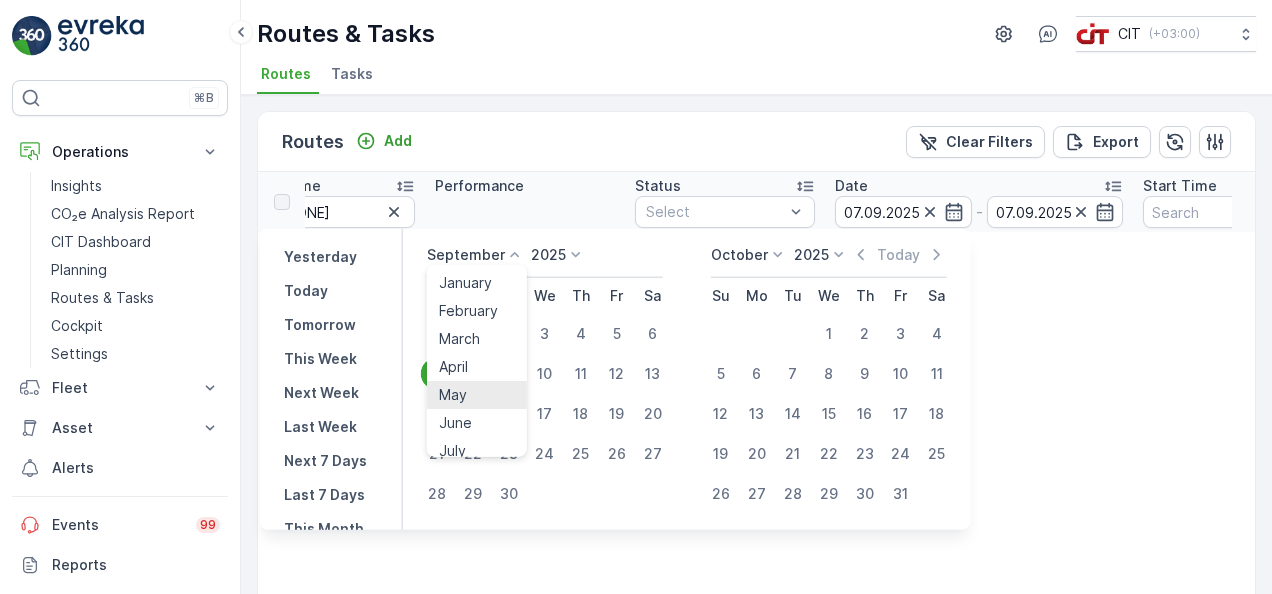 type 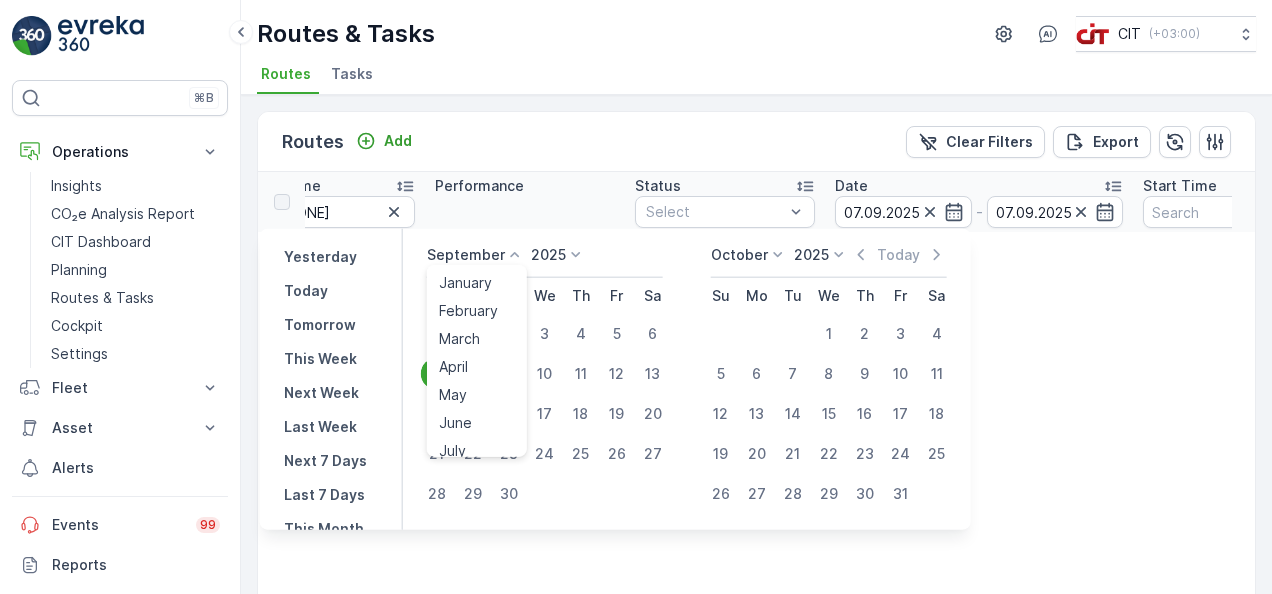 type 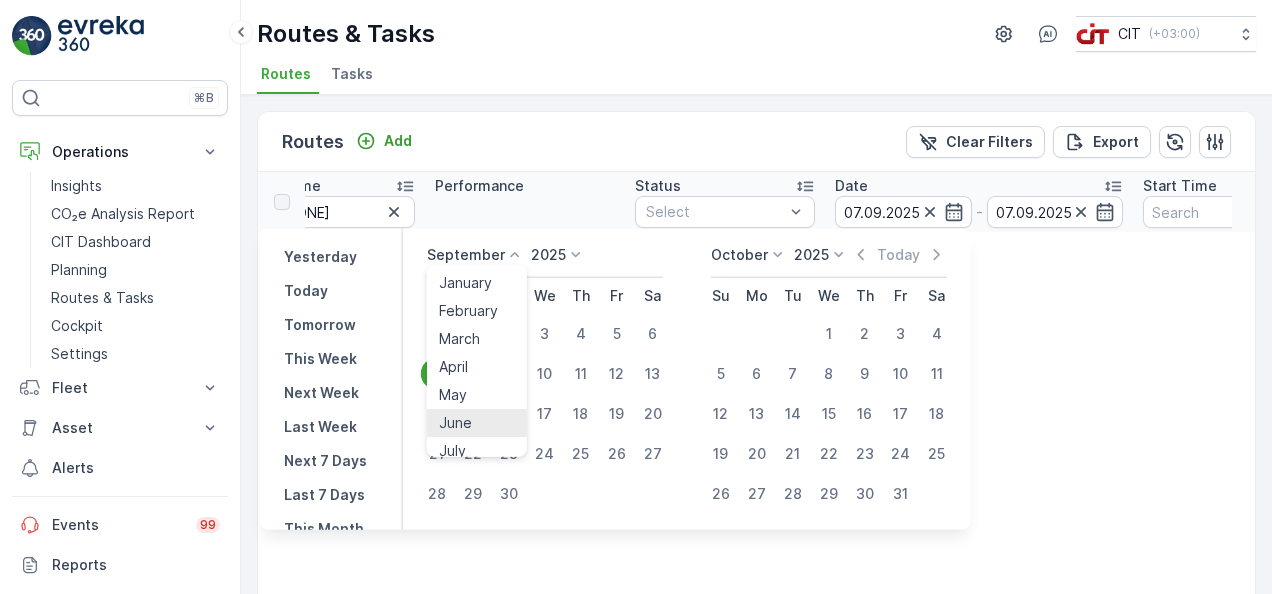 type 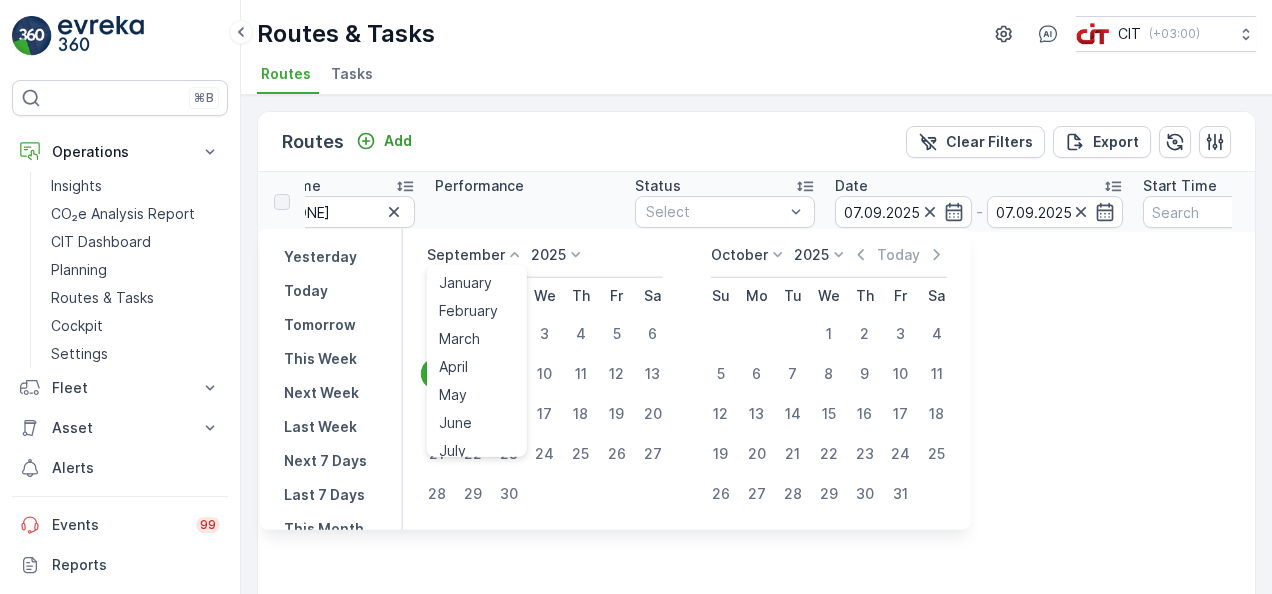 type 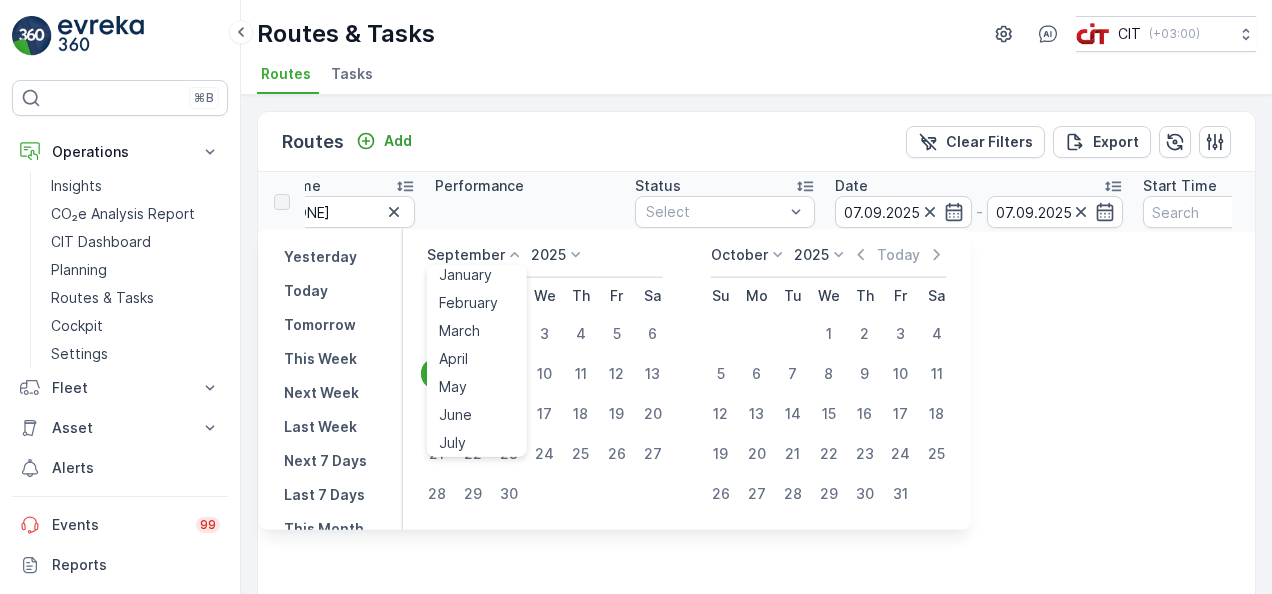 type 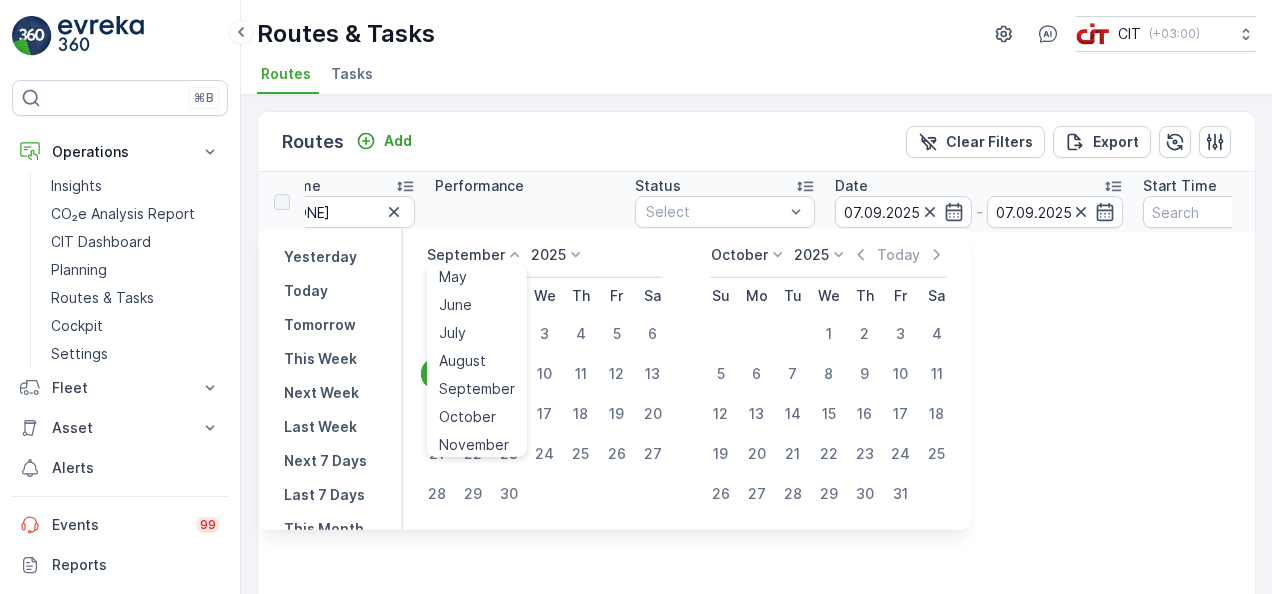 type 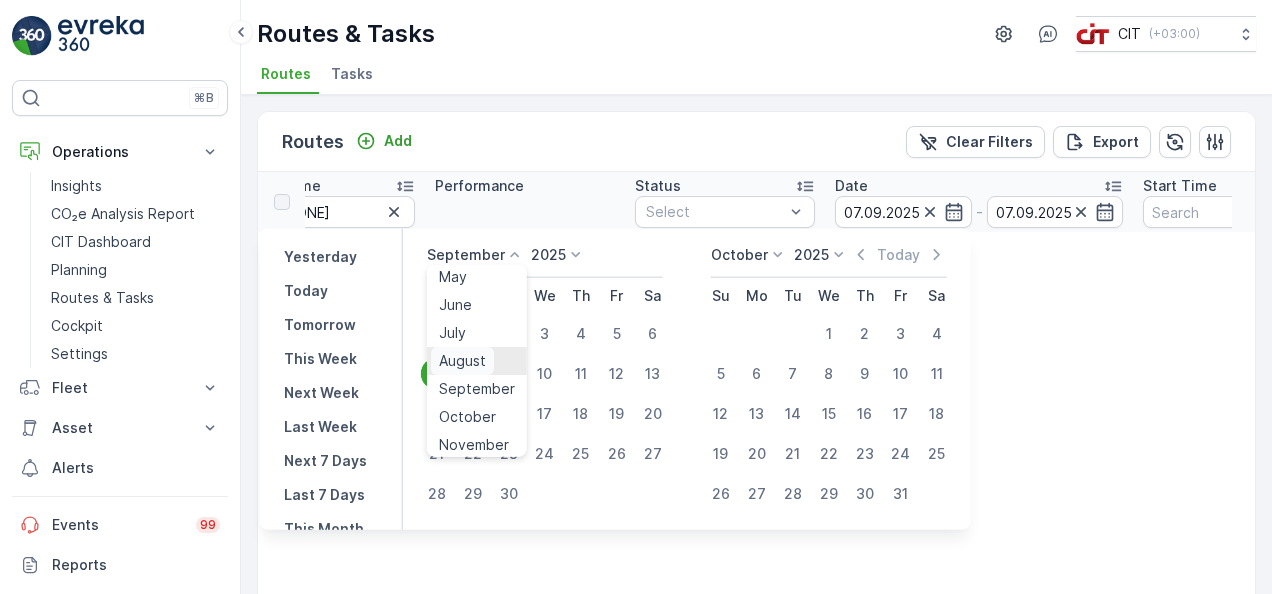click on "August" at bounding box center (462, 361) 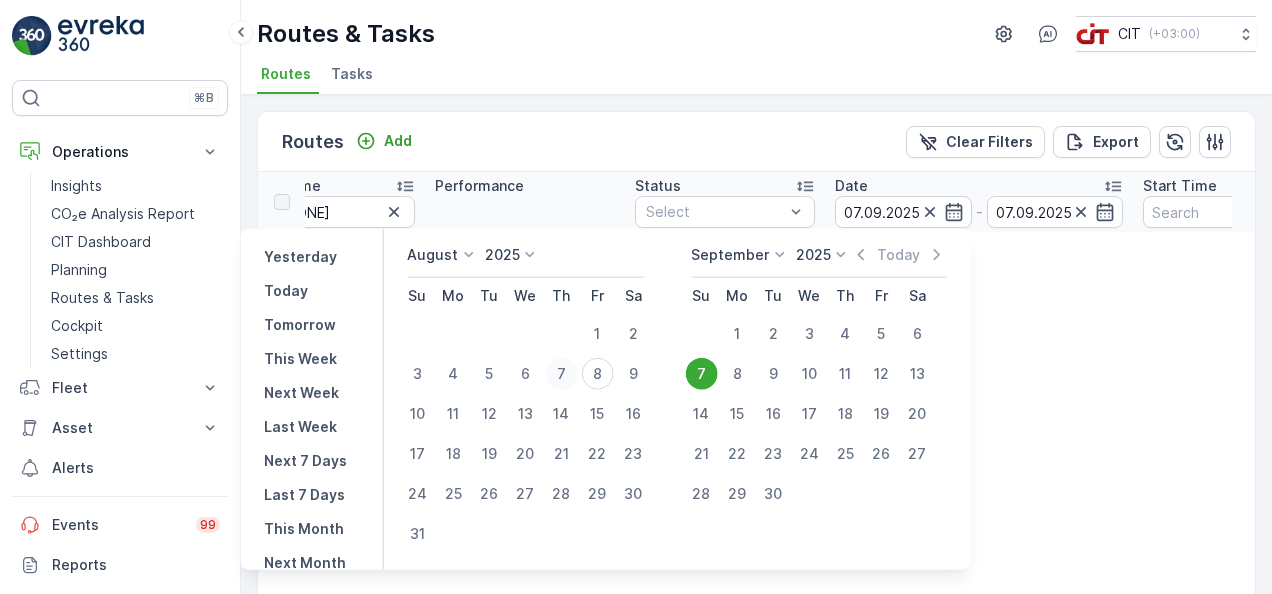 click on "7" at bounding box center [561, 374] 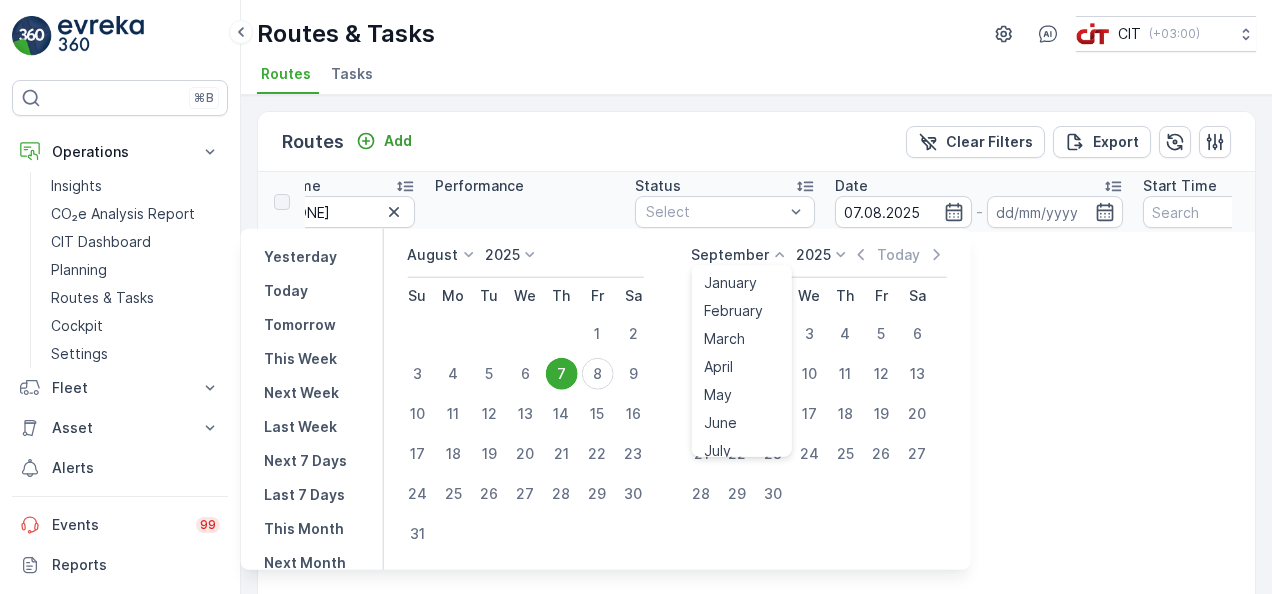 click 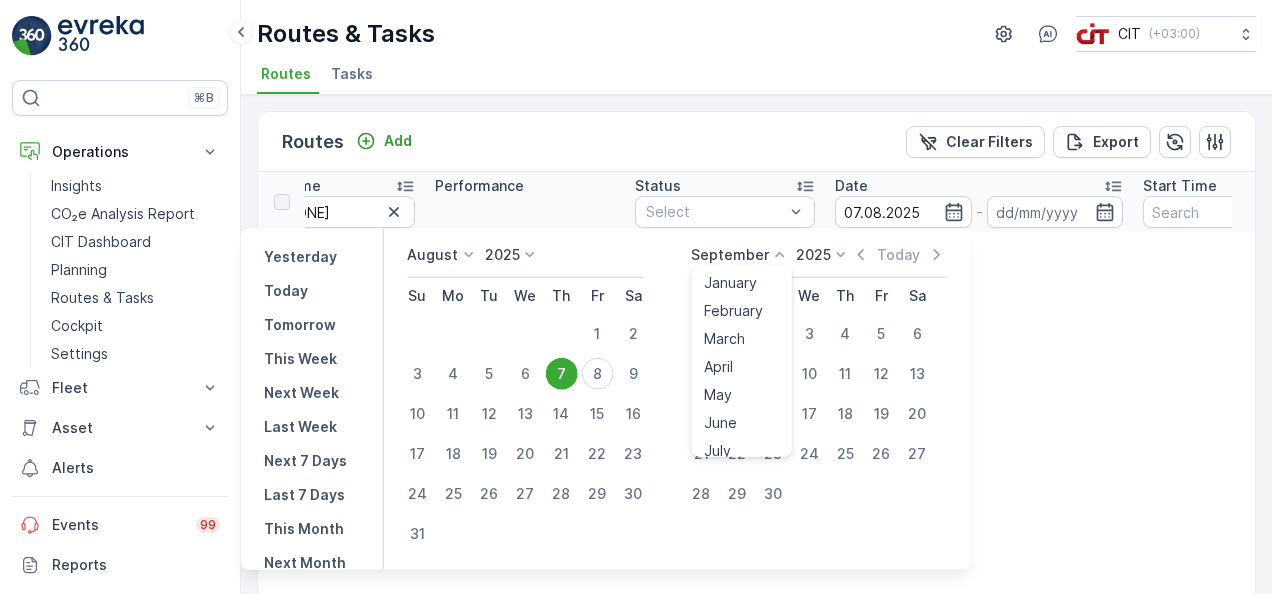 scroll, scrollTop: 152, scrollLeft: 0, axis: vertical 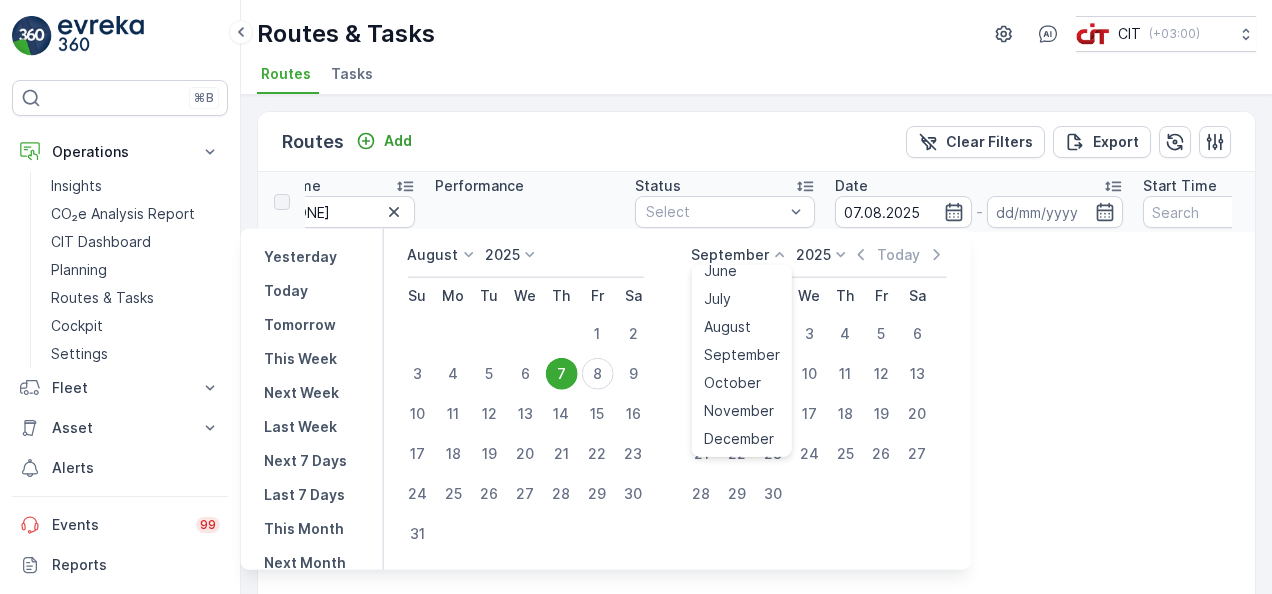 type 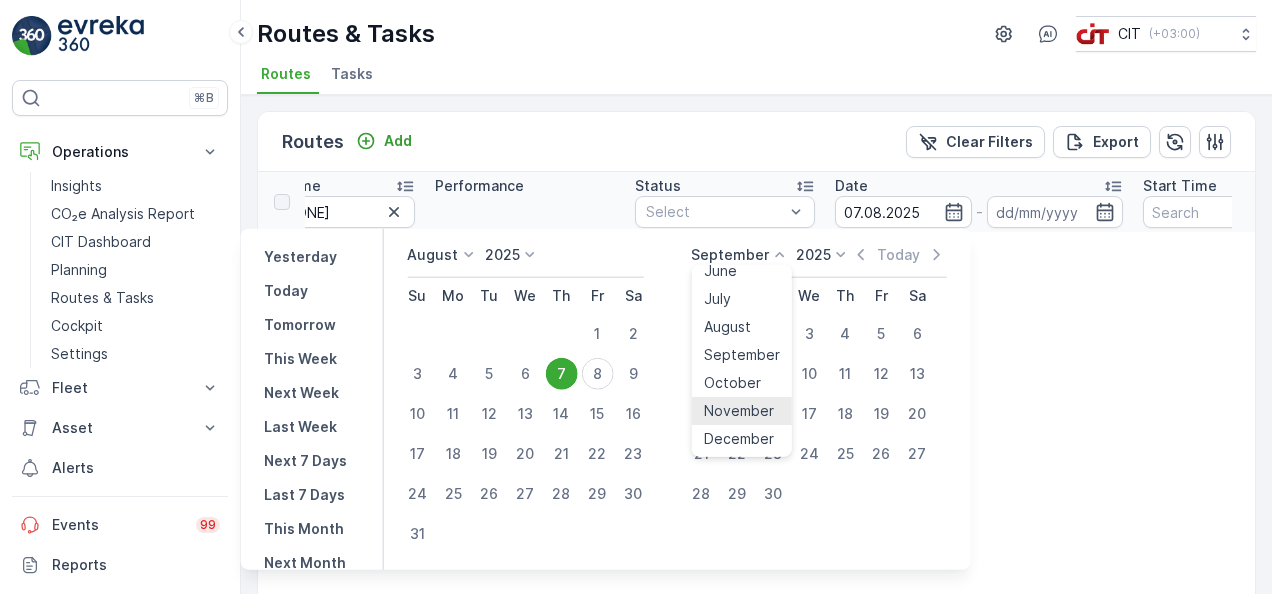 type 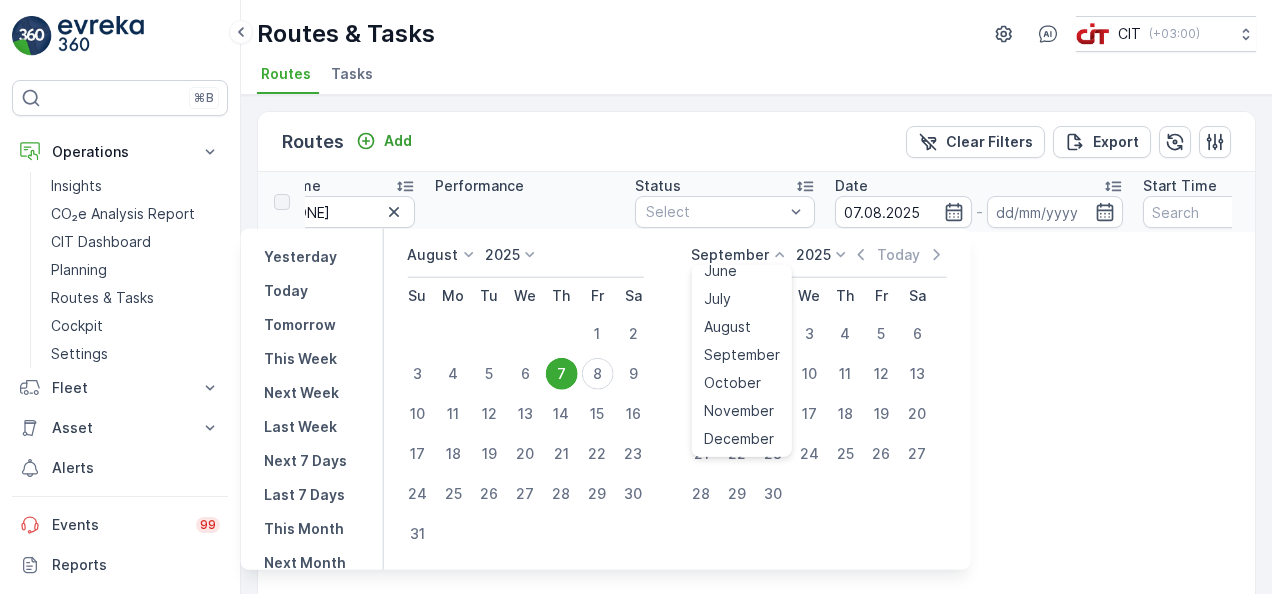 type 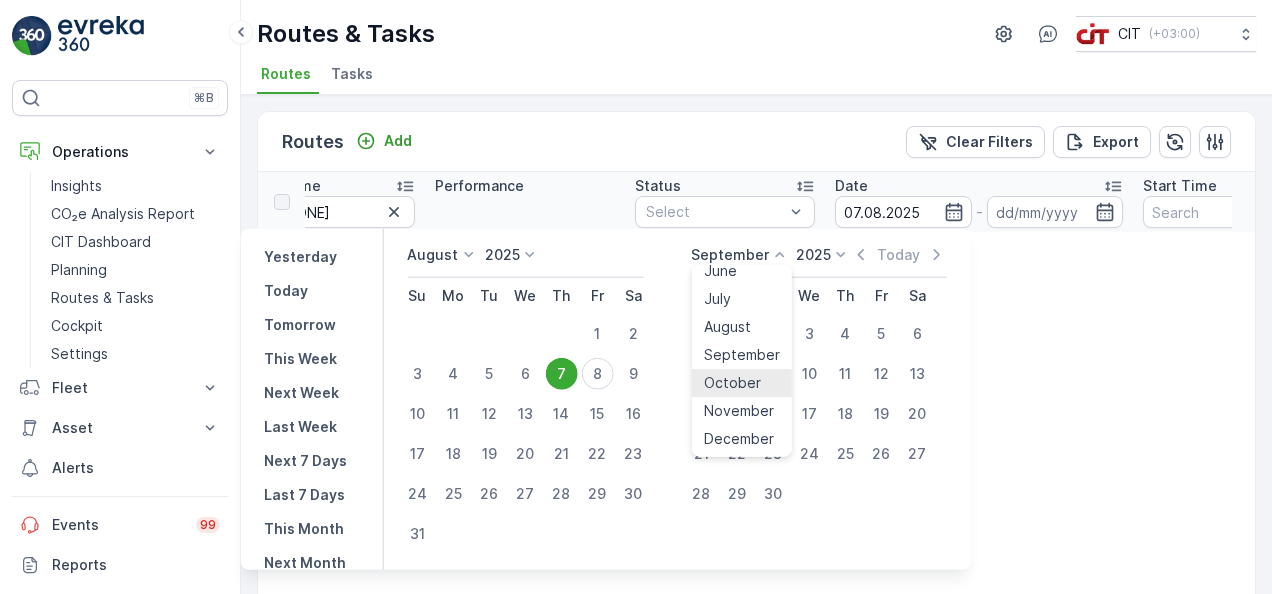 type 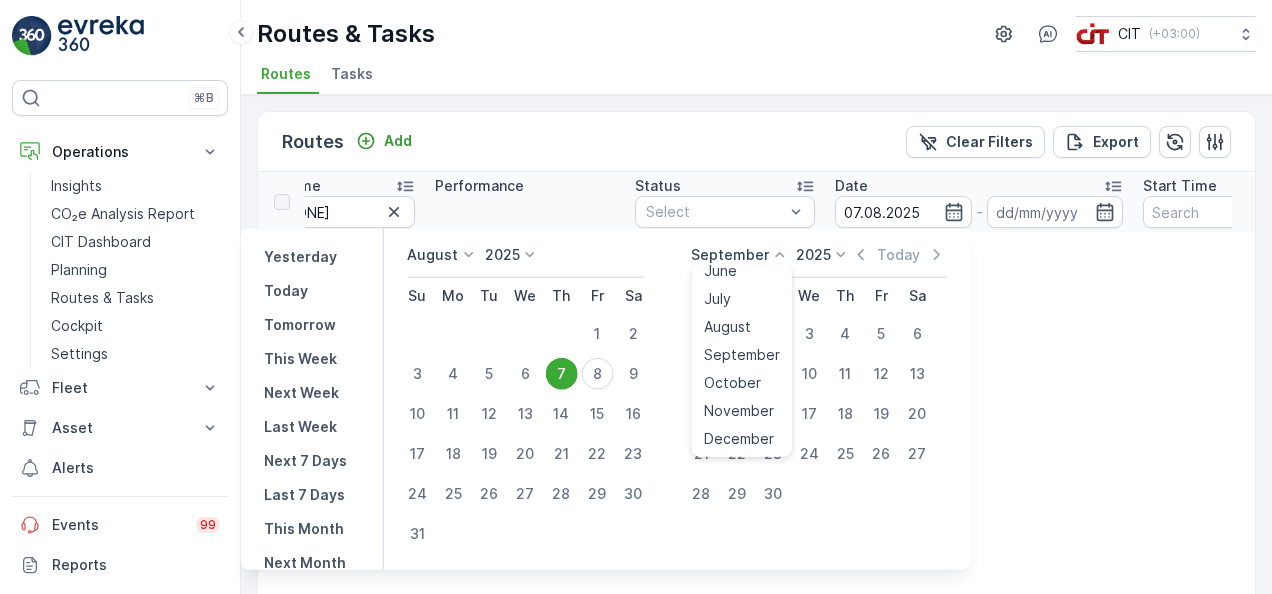 type 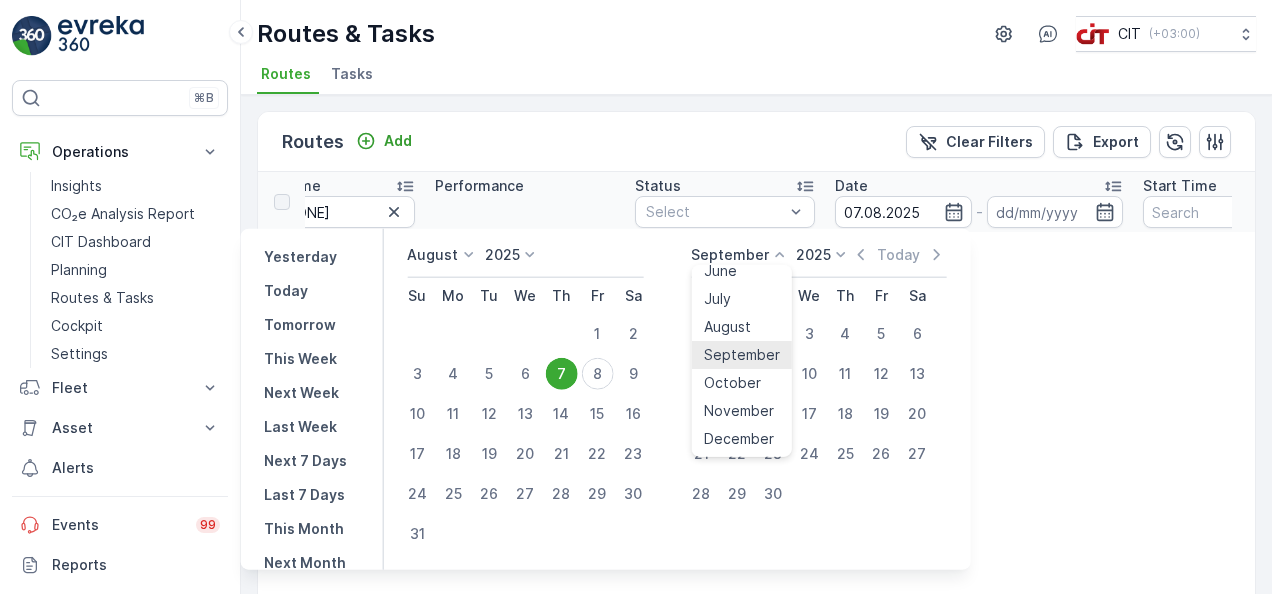 type 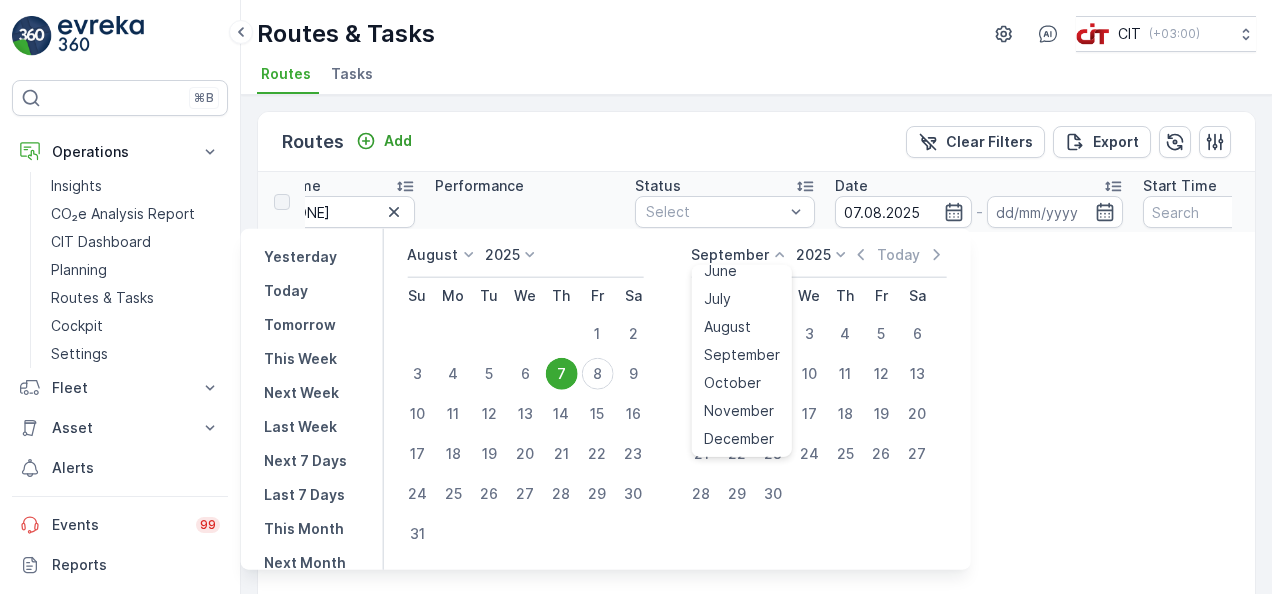 type 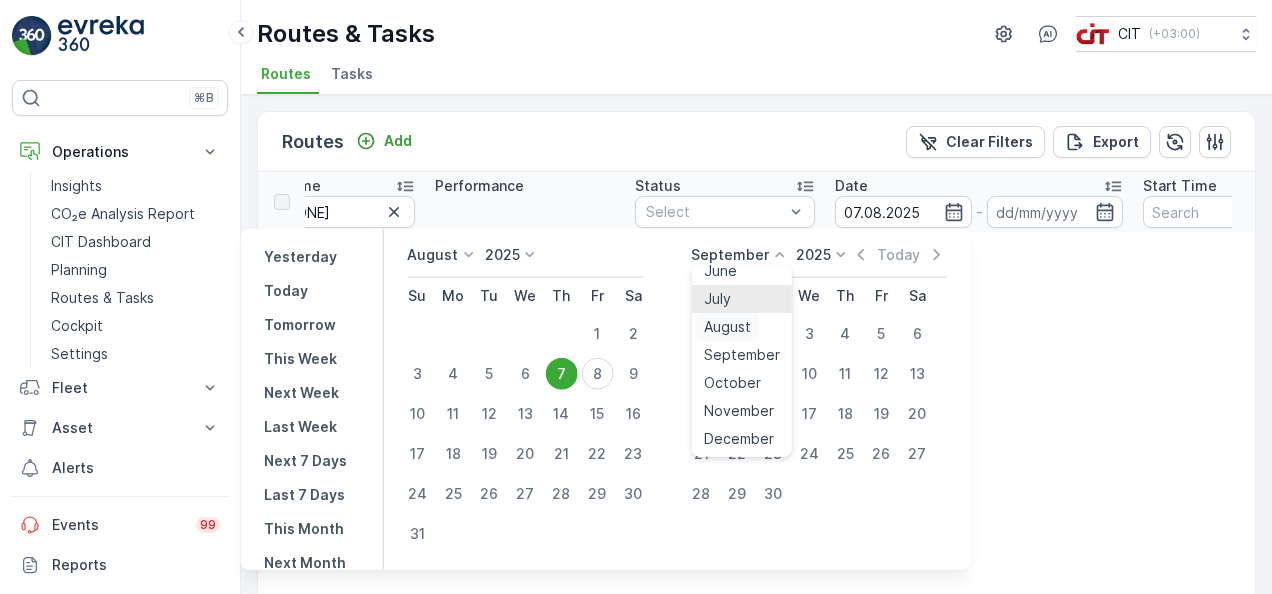 scroll, scrollTop: 144, scrollLeft: 0, axis: vertical 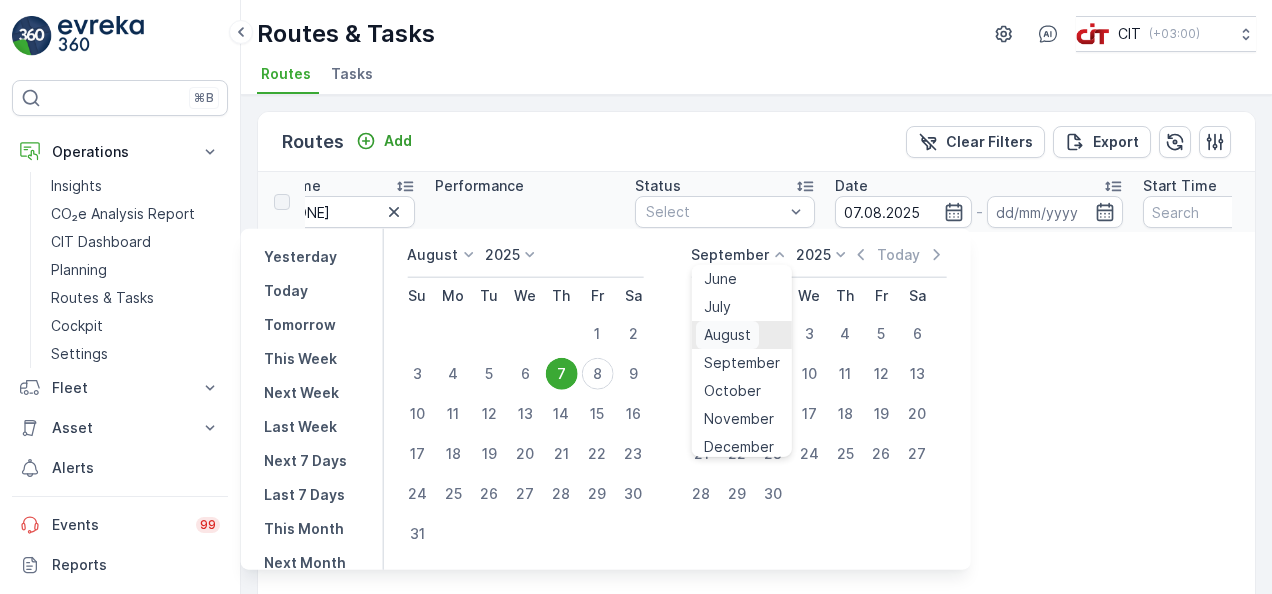 click on "August" at bounding box center [726, 335] 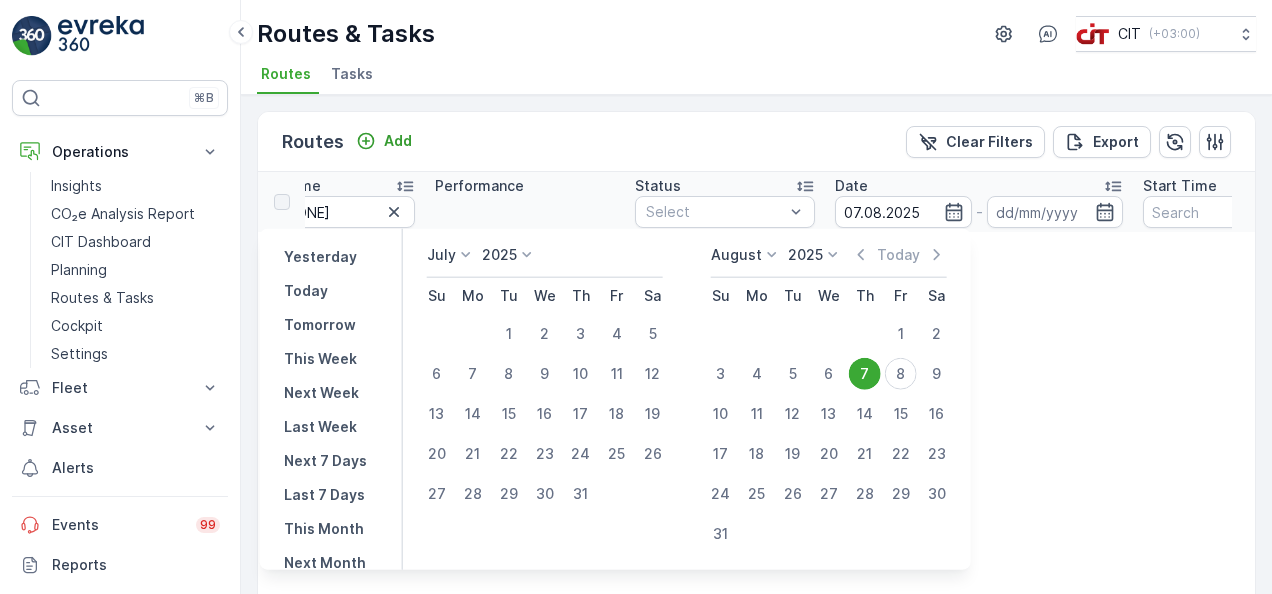 click on "7" at bounding box center (865, 374) 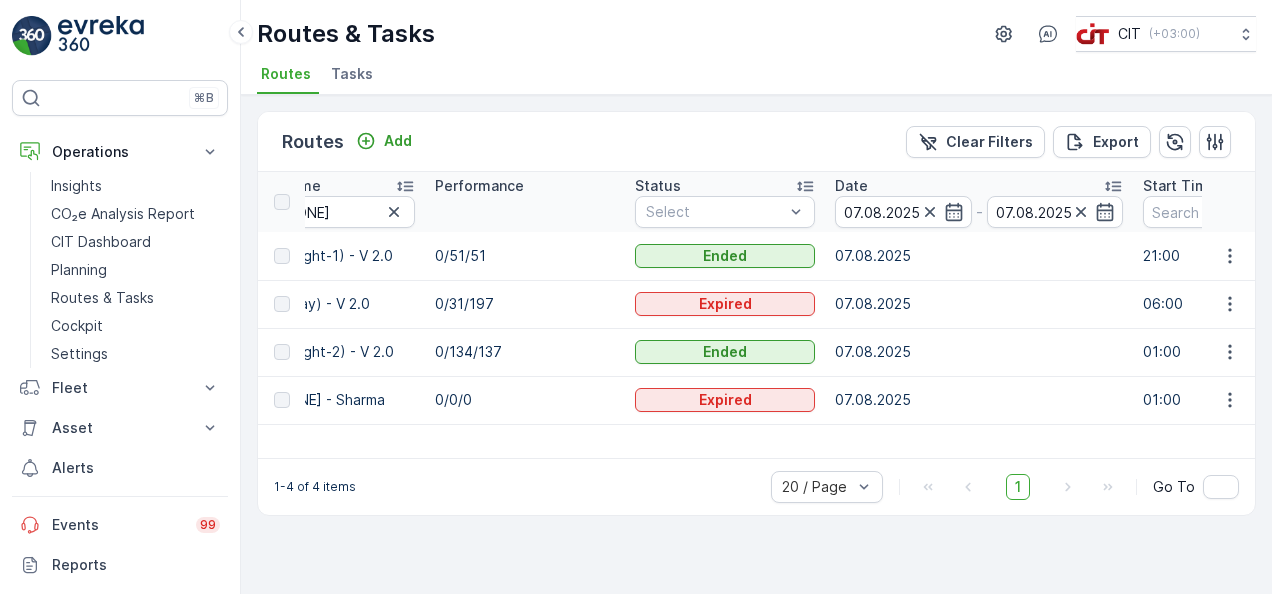 click on "07.08.2025" at bounding box center (979, 400) 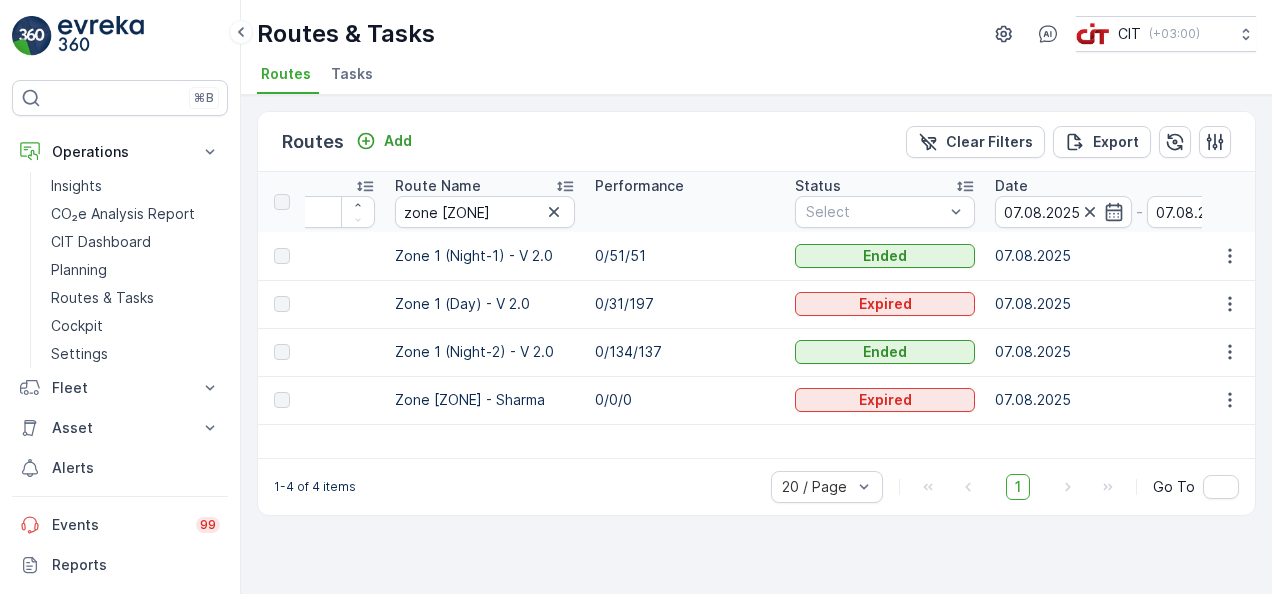 scroll, scrollTop: 0, scrollLeft: 0, axis: both 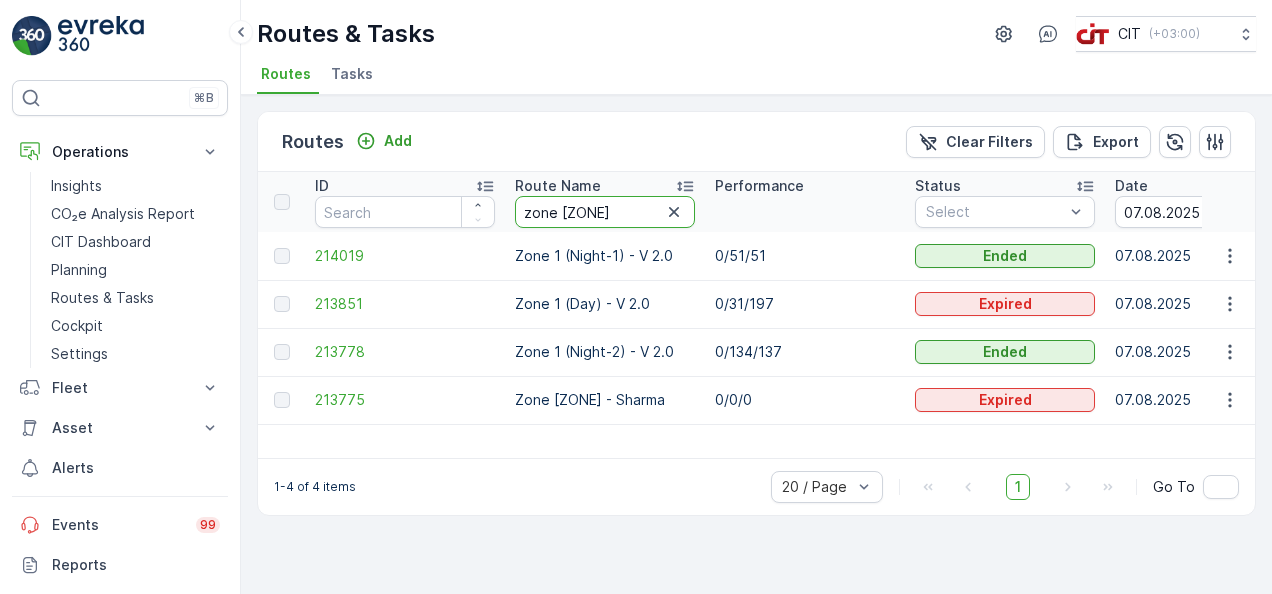 click on "zone [ZONE]" at bounding box center (605, 212) 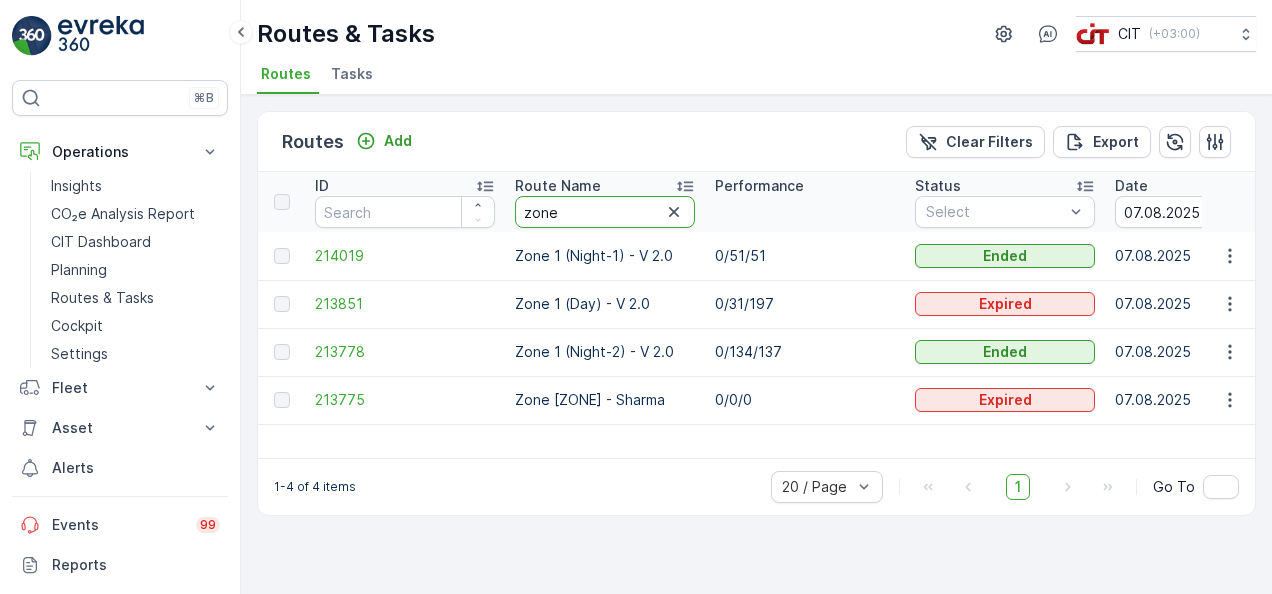 type on "zone [ZONE]" 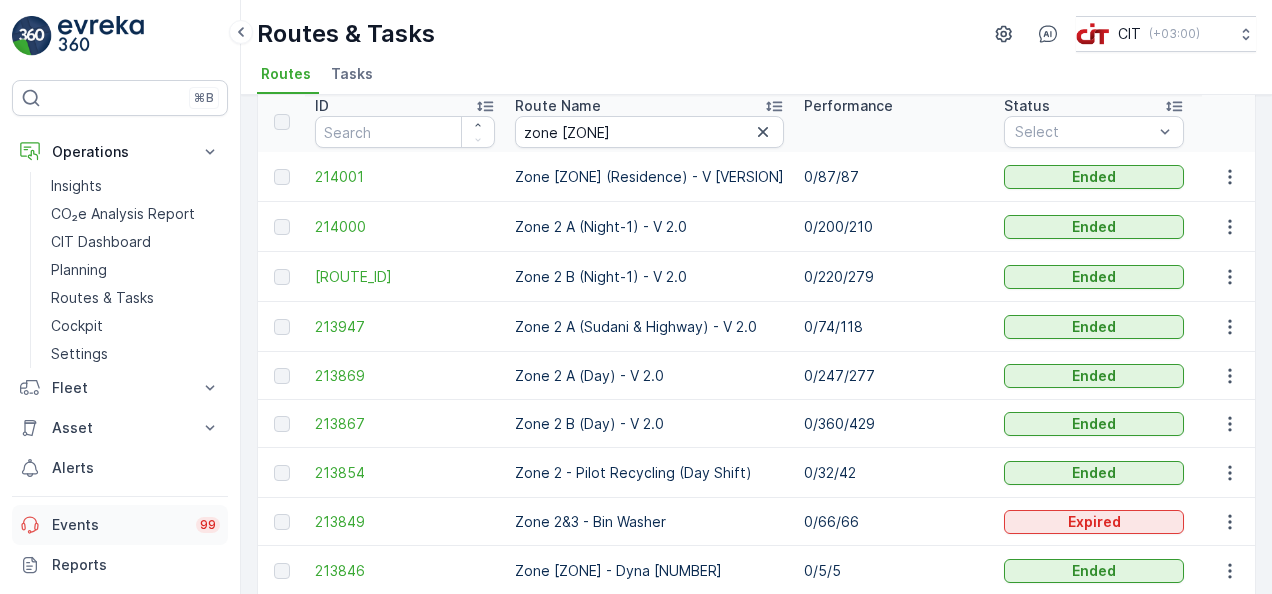 scroll, scrollTop: 120, scrollLeft: 0, axis: vertical 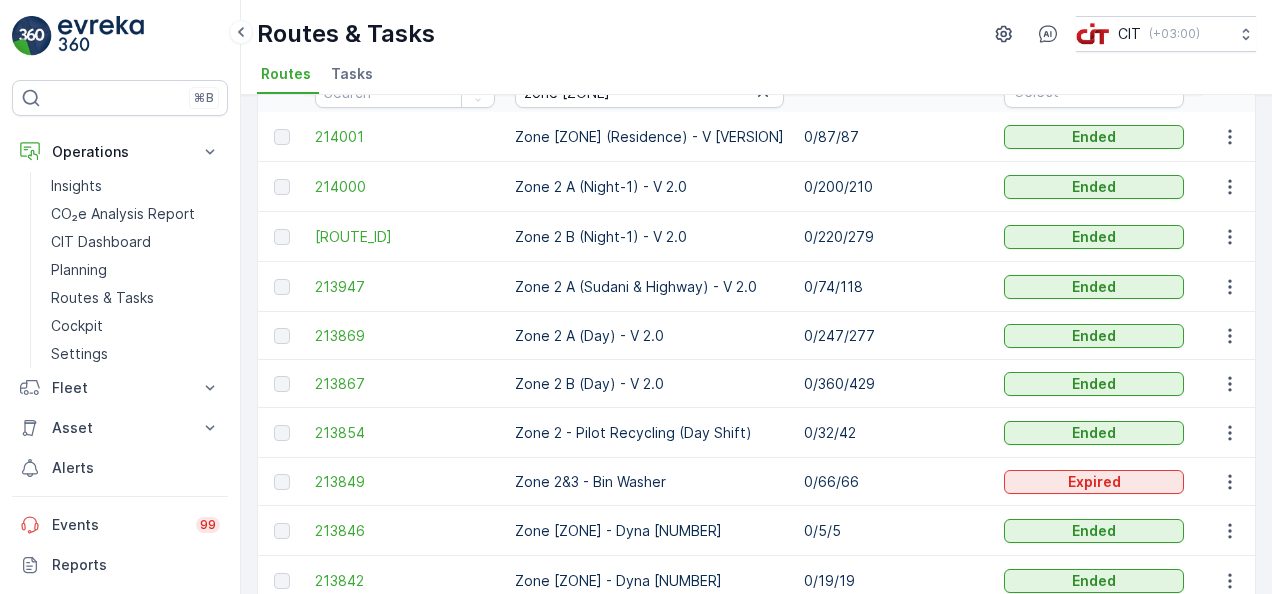 click on "Routes Add Clear Filters Export ID Route Name zone [ZONE] Performance Status Select Date [DATE] - [DATE] Start Time End Time Operation Select Shift Select Assignee Select Route Plan Regions Select Geomaps Select Crew Member(s) Select Start Location Select End Location Select Disposal Location Select Fuel Station Select [ROUTE_ID] Zone [ZONE] (Residence) - V [VERSION] [COORDINATES] Ended [DATE] [TIME] [TIME] Waste Collection [TIME]-[TIME] [SHIFT_NAME] Zone [ZONE] (Residence) - V [VERSION] - Al Bada Camp [NUMBER] Al Bada Camp [NUMBER] Al Bada Landfill [ROUTE_ID] Zone [ZONE] A (Night-[NUMBER]) - V [VERSION] [COORDINATES] Ended [DATE] [TIME] [TIME] Waste Collection [TIME]-[TIME] [SHIFT_NAME] Zone [ZONE] A (Night-[NUMBER]) - V [VERSION] - Al Bada Camp [NUMBER] Al Bada Camp [NUMBER] Al Bada Landfill [ROUTE_ID] Zone [ZONE] B (Night-[NUMBER]) - V [VERSION] [COORDINATES] Ended [DATE] [TIME] [TIME] Waste Collection [TIME]-[TIME] [SHIFT_NAME] Zone [ZONE] B (Night-[NUMBER]) - V [VERSION] - Al Bada Camp [NUMBER] Al Bada Camp [NUMBER] Al Bada Landfill [ROUTE_ID] Zone [ZONE] A (Sudani & Highway) - V [VERSION] [COORDINATES] Ended [DATE] [TIME] [TIME] Waste Collection [TIME]-[TIME] [SHIFT_NAME] - Al Bada Camp [NUMBER]" at bounding box center [756, 344] 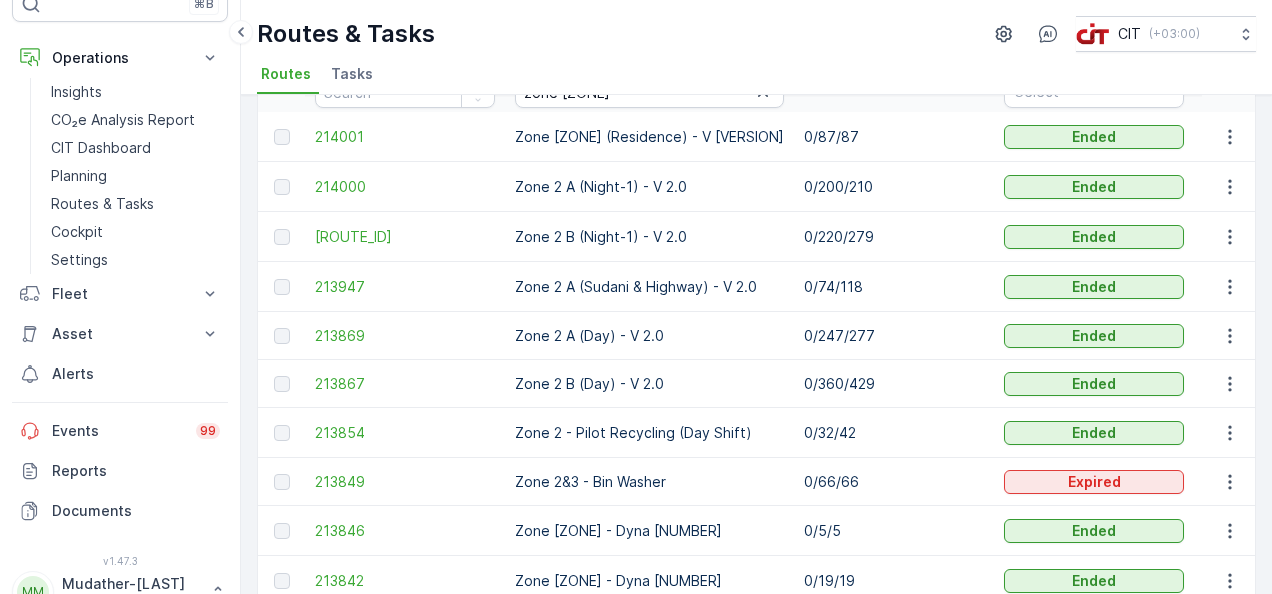 scroll, scrollTop: 127, scrollLeft: 0, axis: vertical 